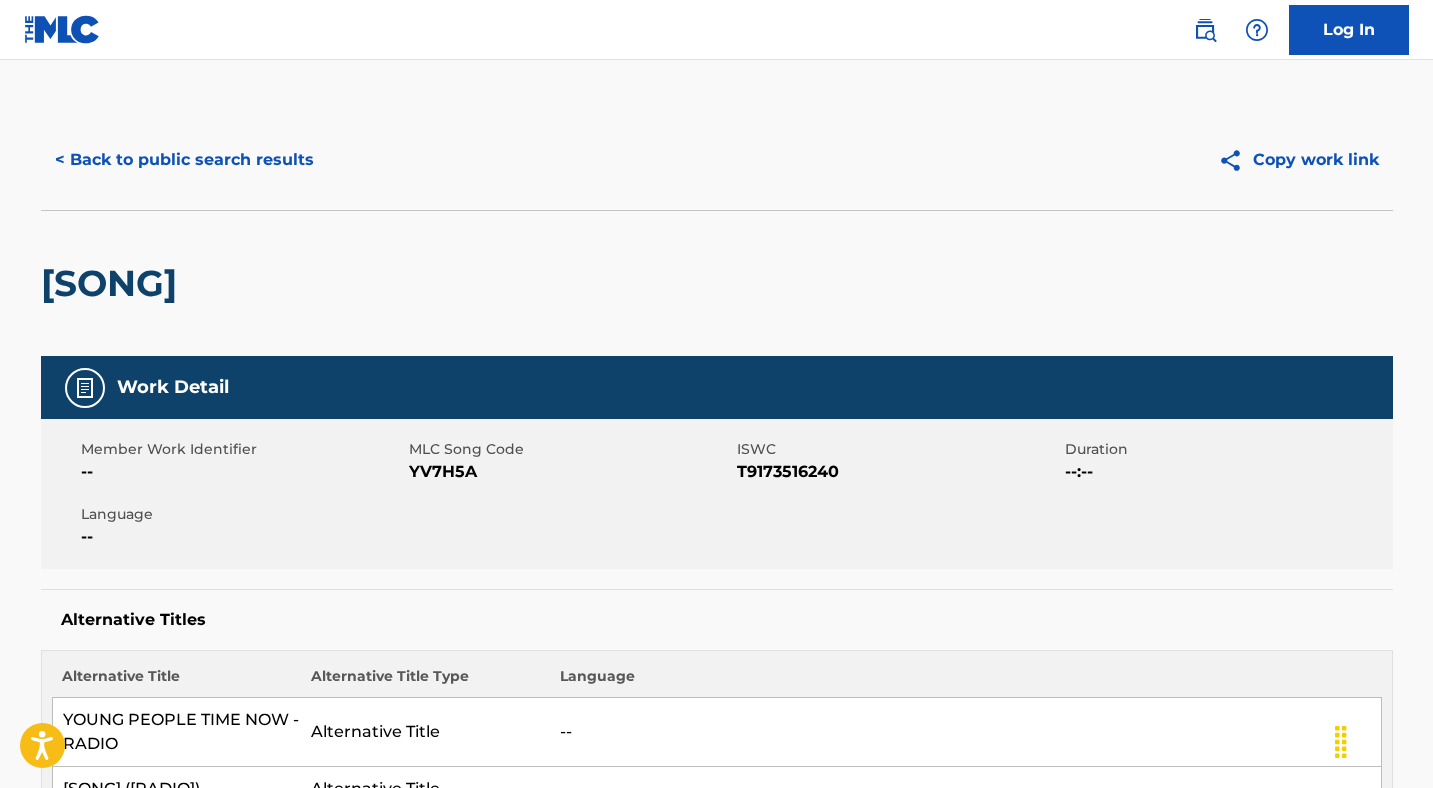 scroll, scrollTop: 138, scrollLeft: 0, axis: vertical 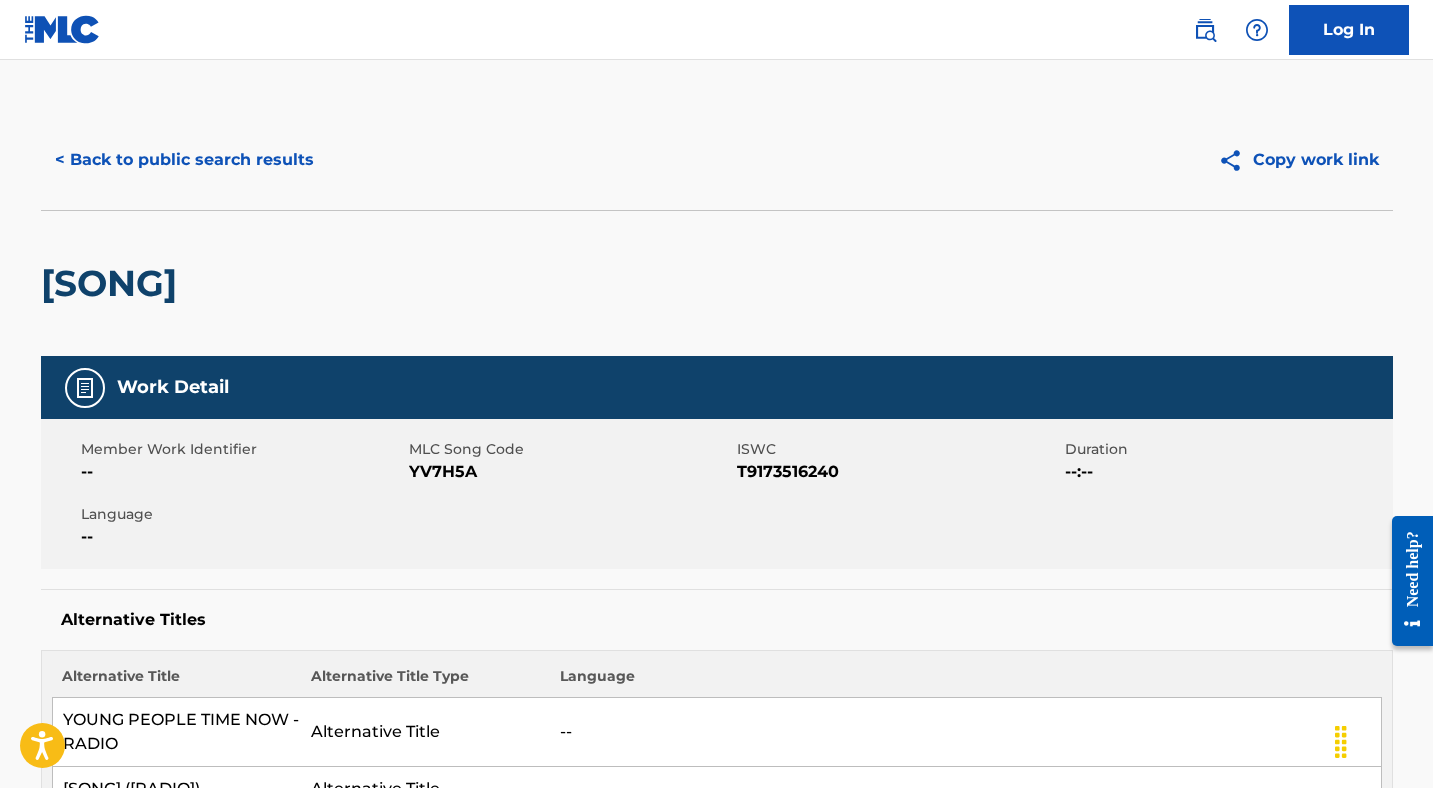 click on "< Back to public search results" at bounding box center (184, 160) 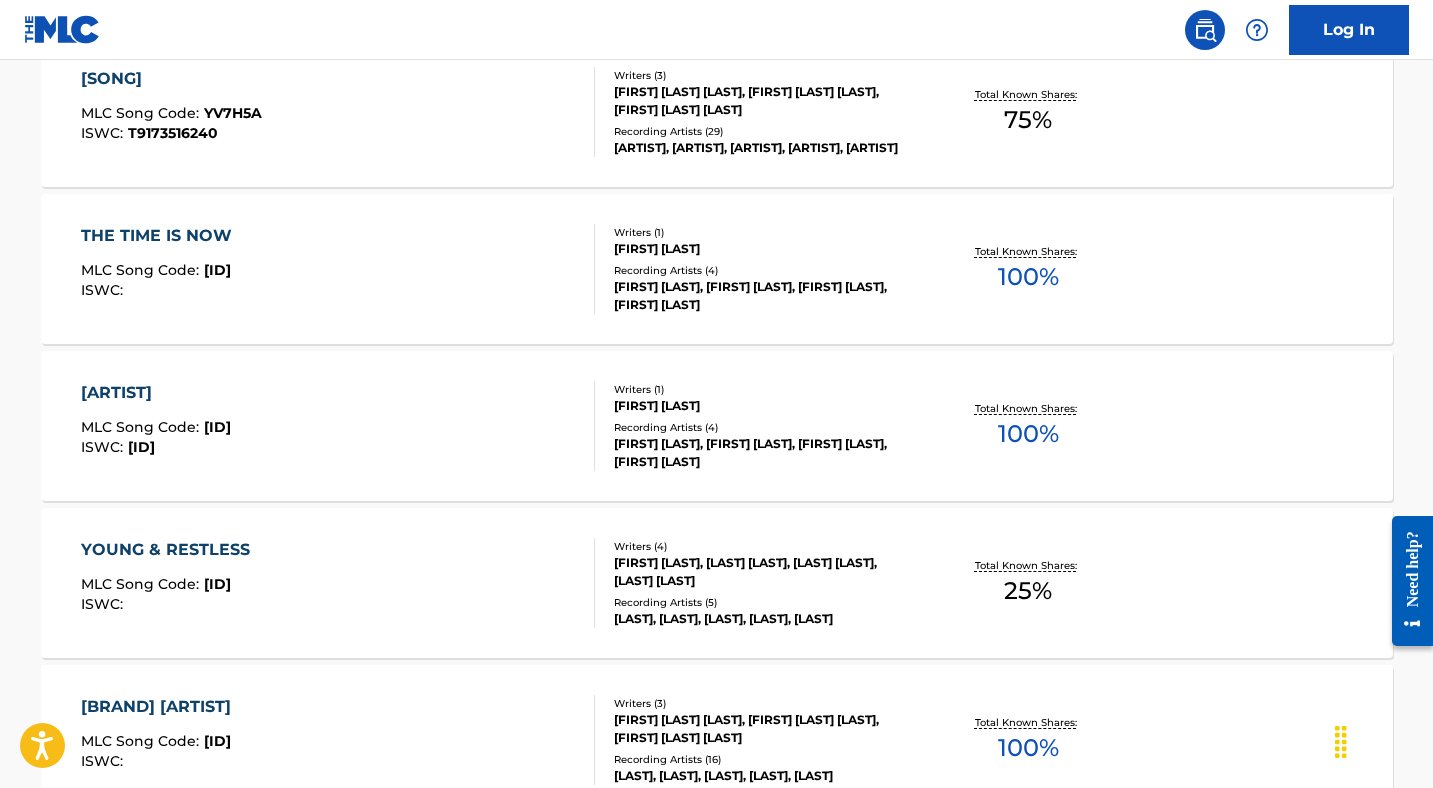 scroll, scrollTop: 0, scrollLeft: 0, axis: both 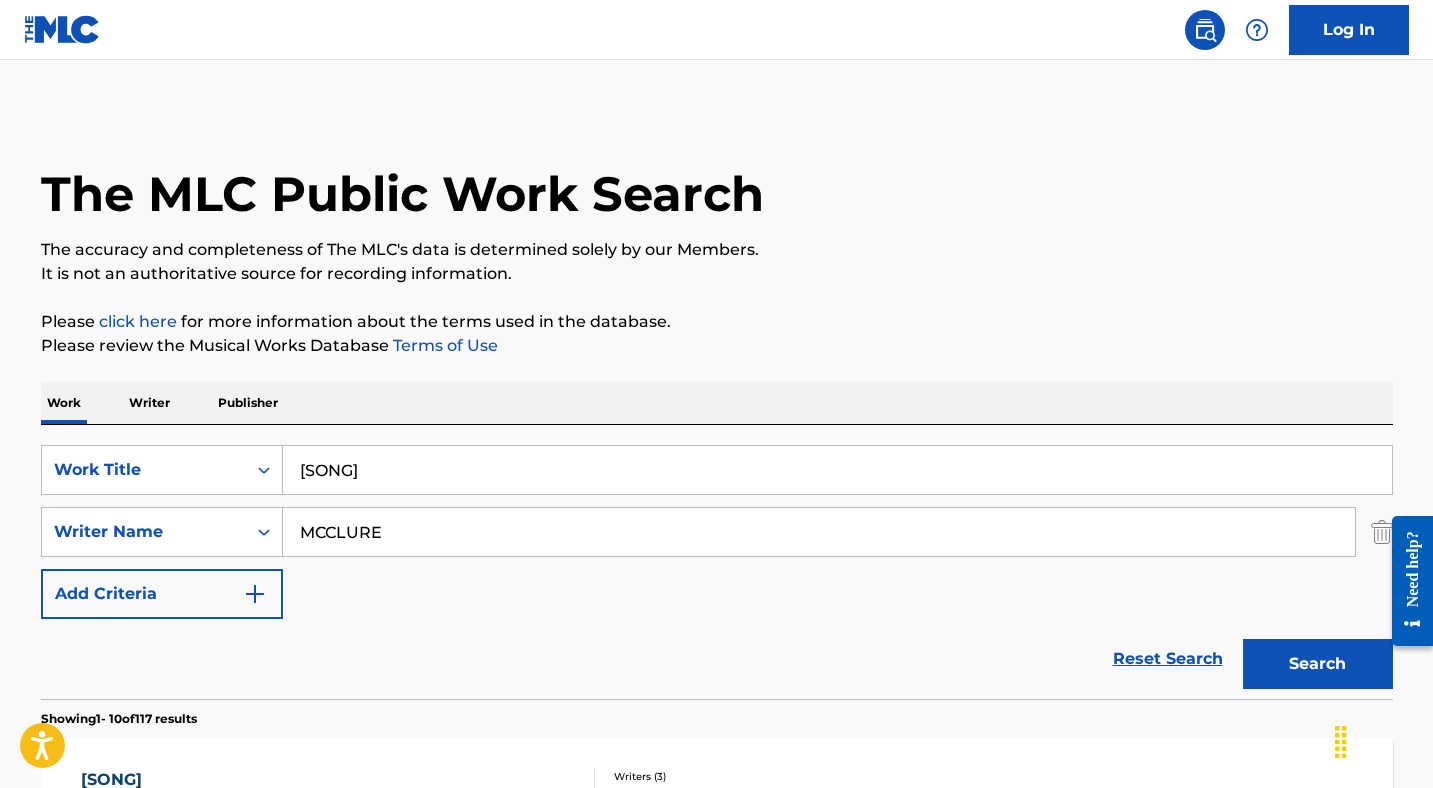 click on "[SONG]" at bounding box center [837, 470] 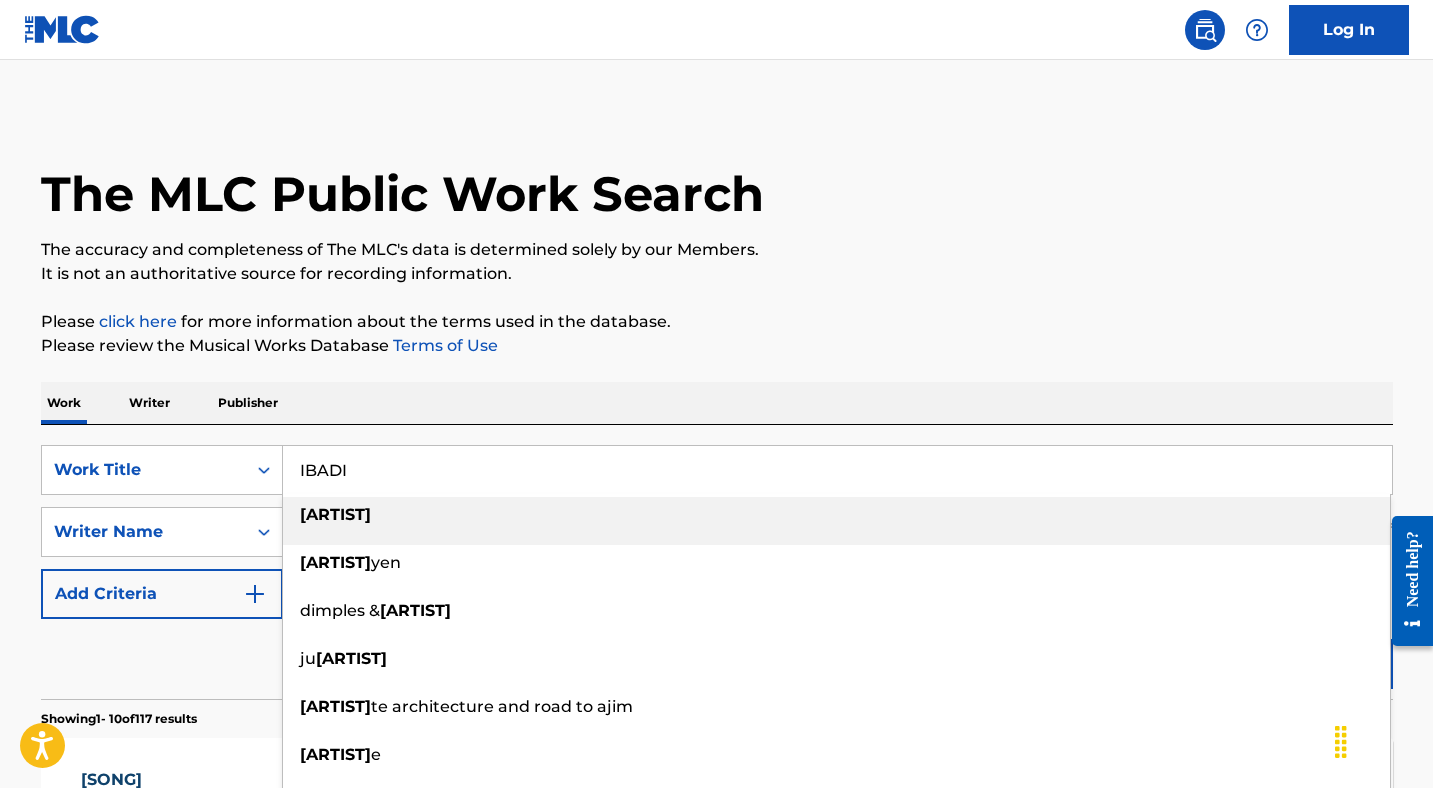 type on "IBADI" 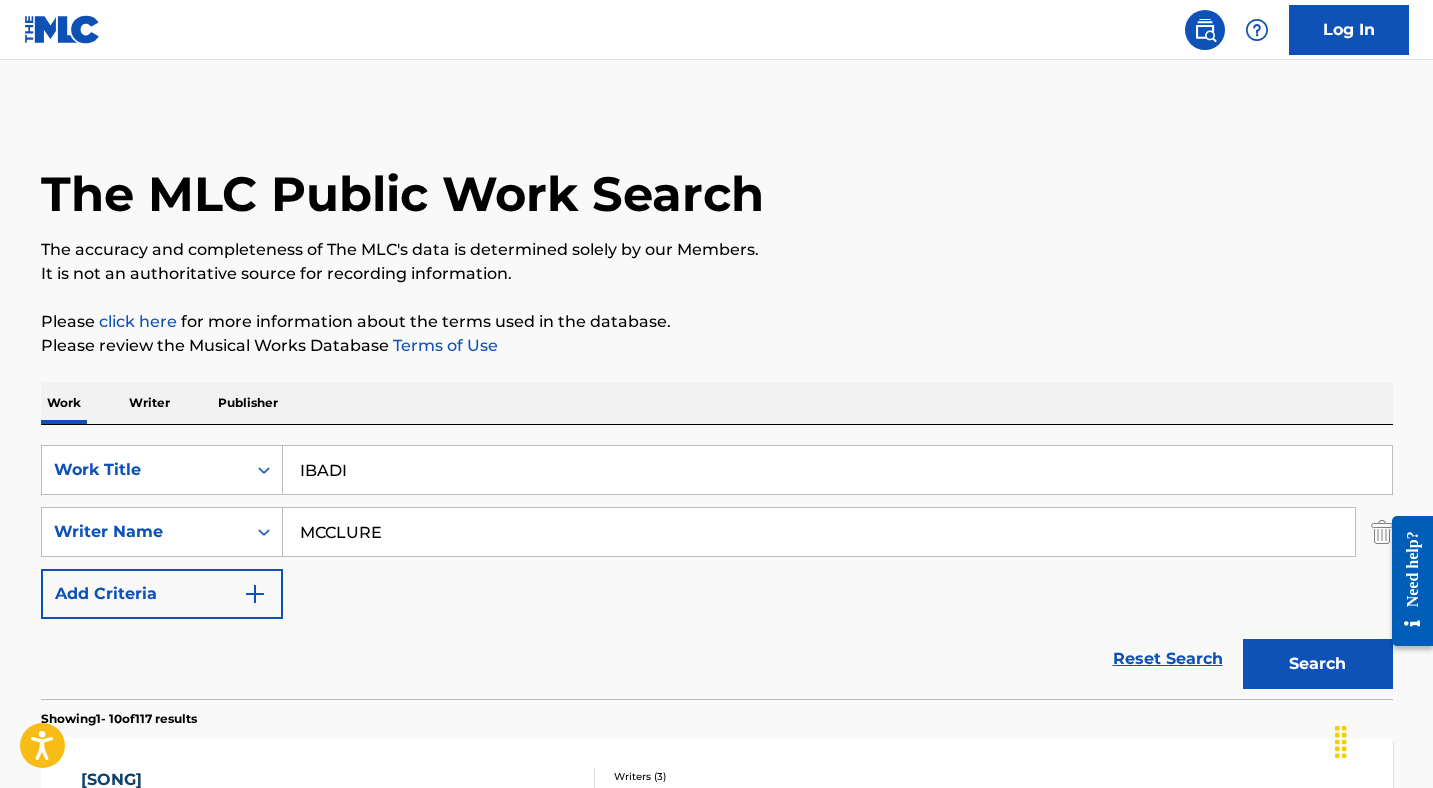 click on "MCCLURE" at bounding box center [819, 532] 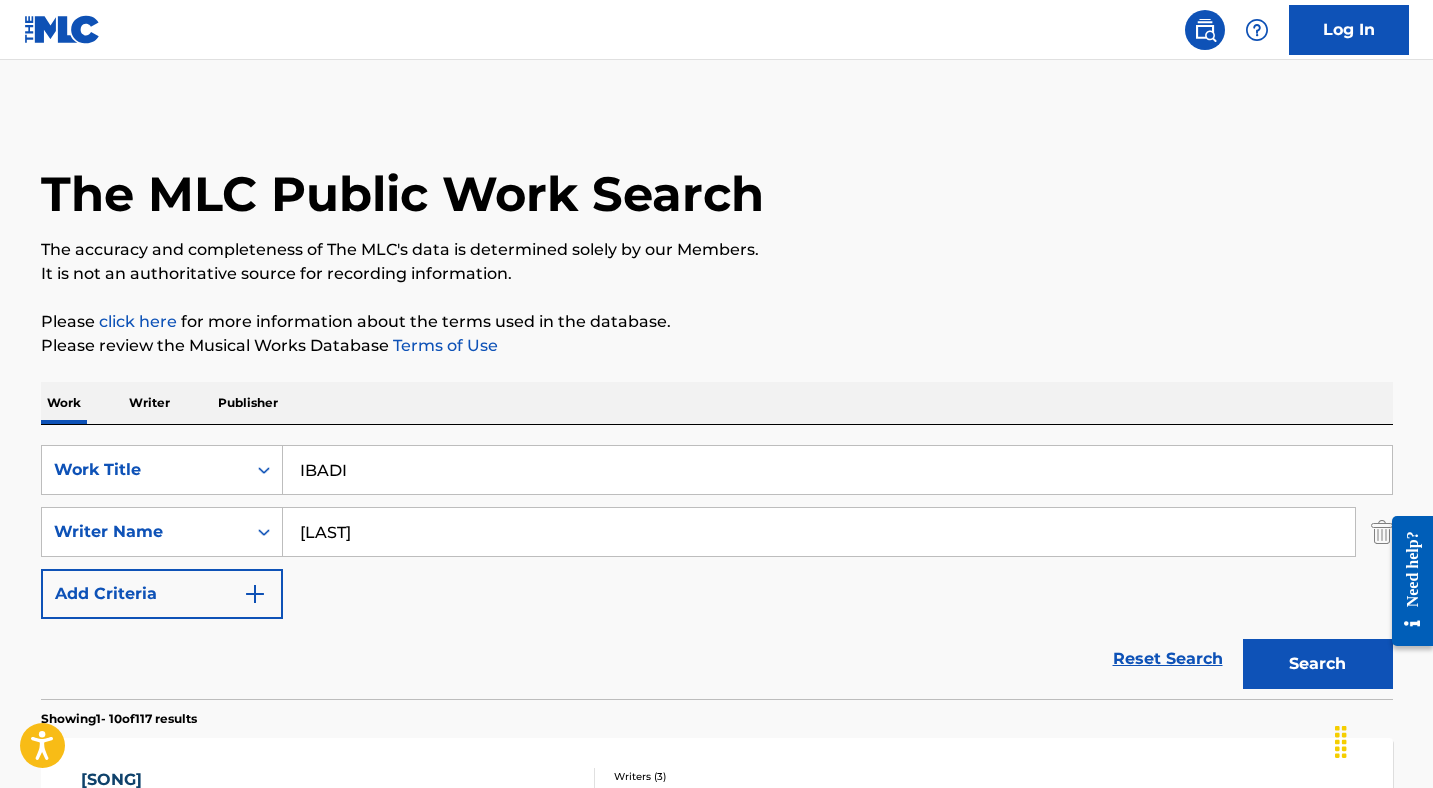 type on "[LAST]" 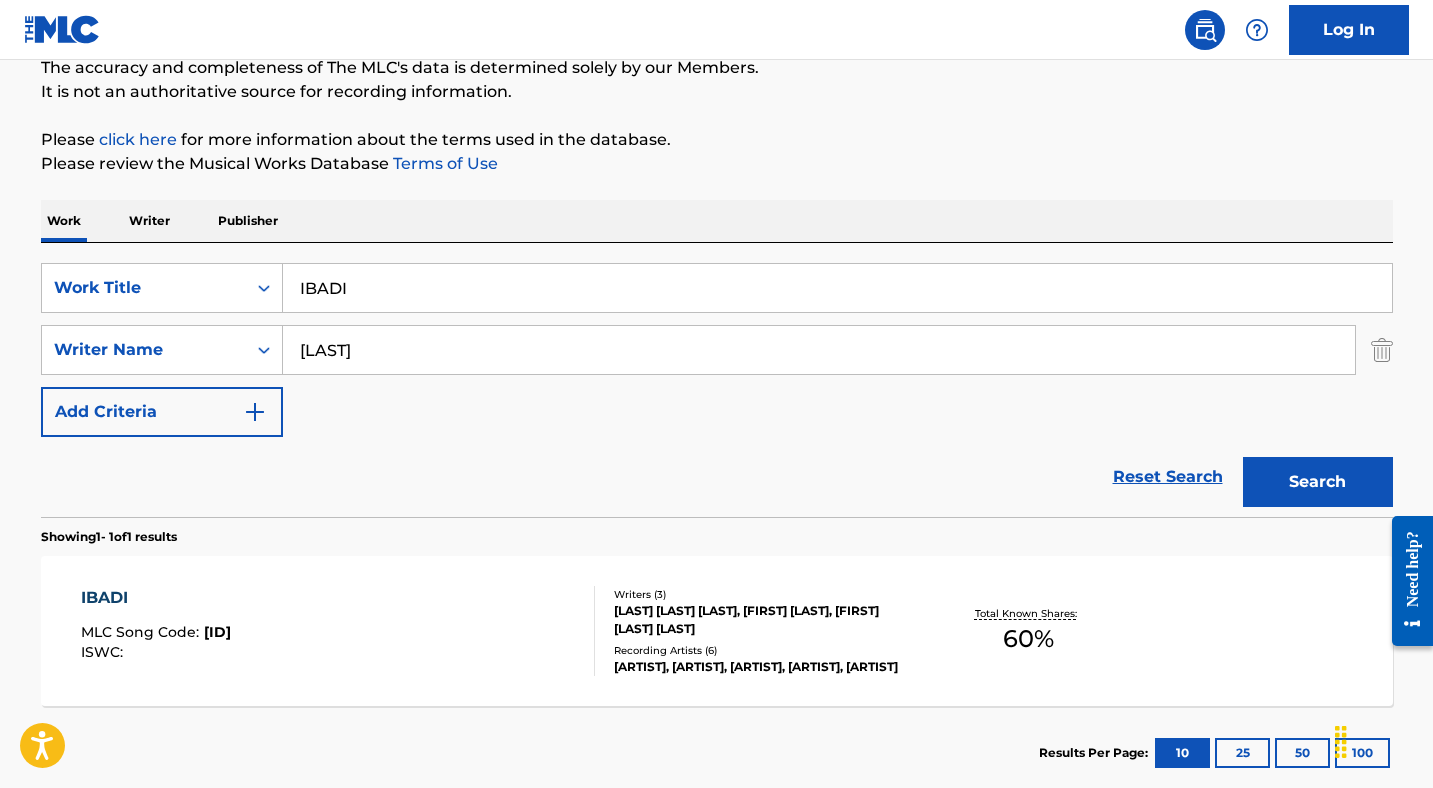 scroll, scrollTop: 183, scrollLeft: 0, axis: vertical 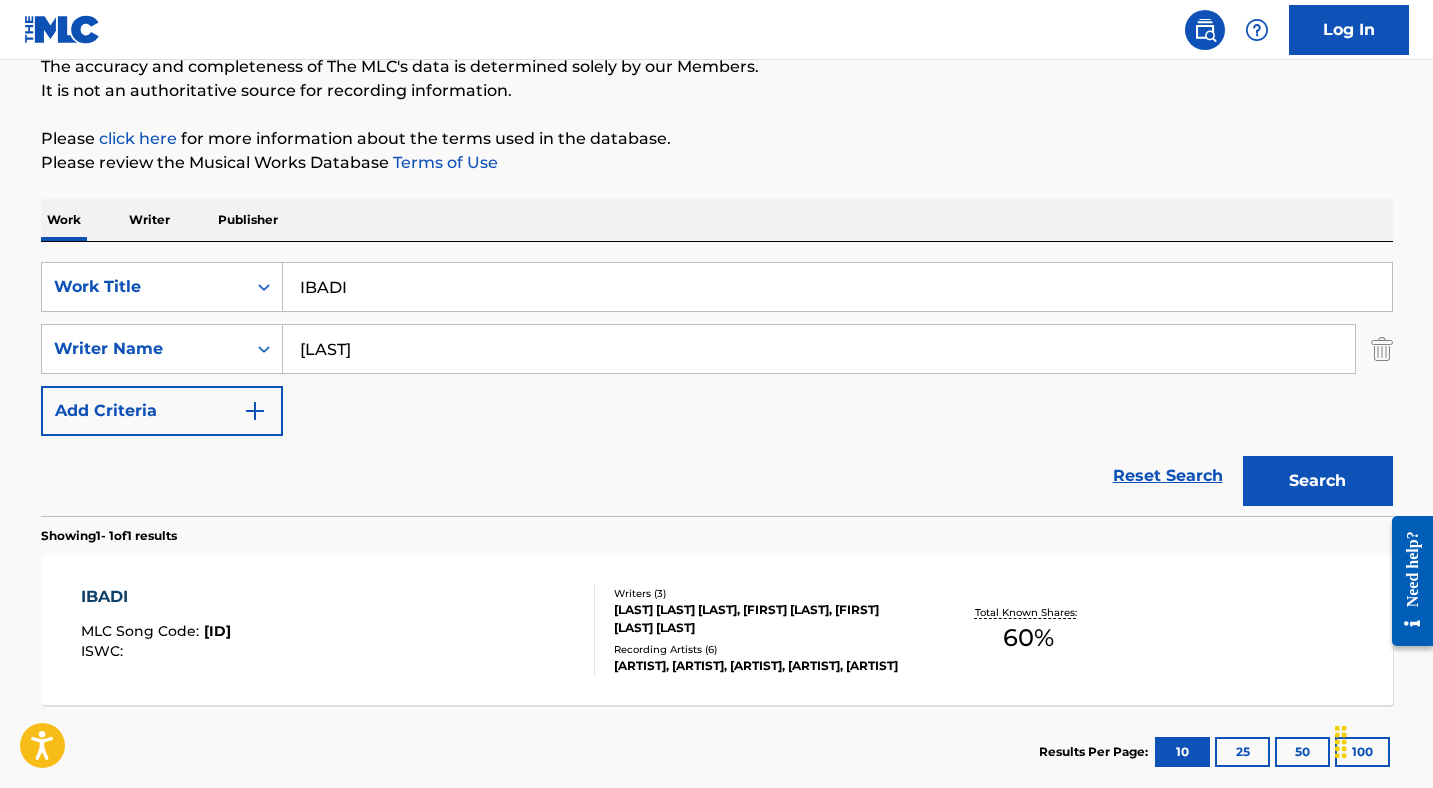 click on "IBADI" at bounding box center (156, 597) 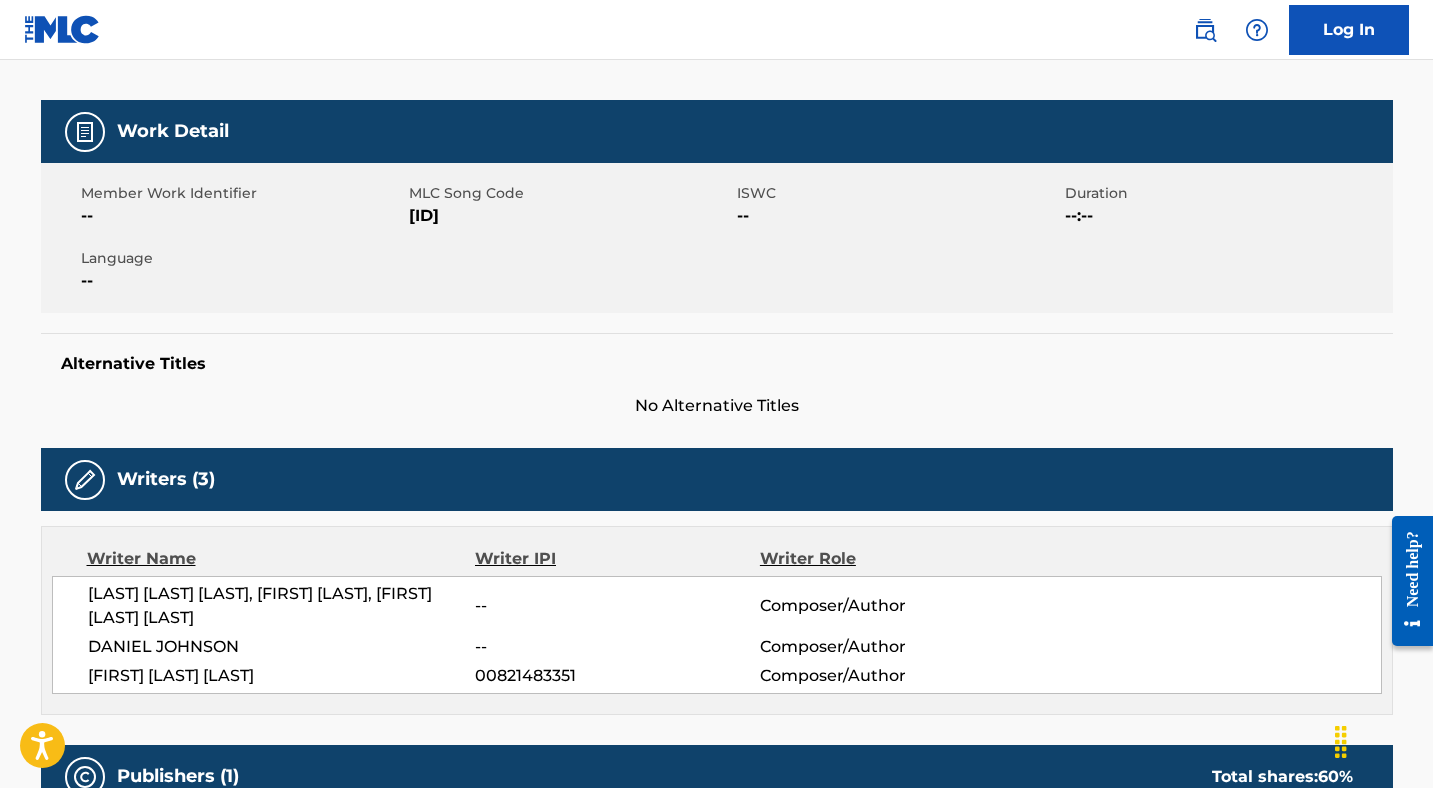 scroll, scrollTop: 153, scrollLeft: 0, axis: vertical 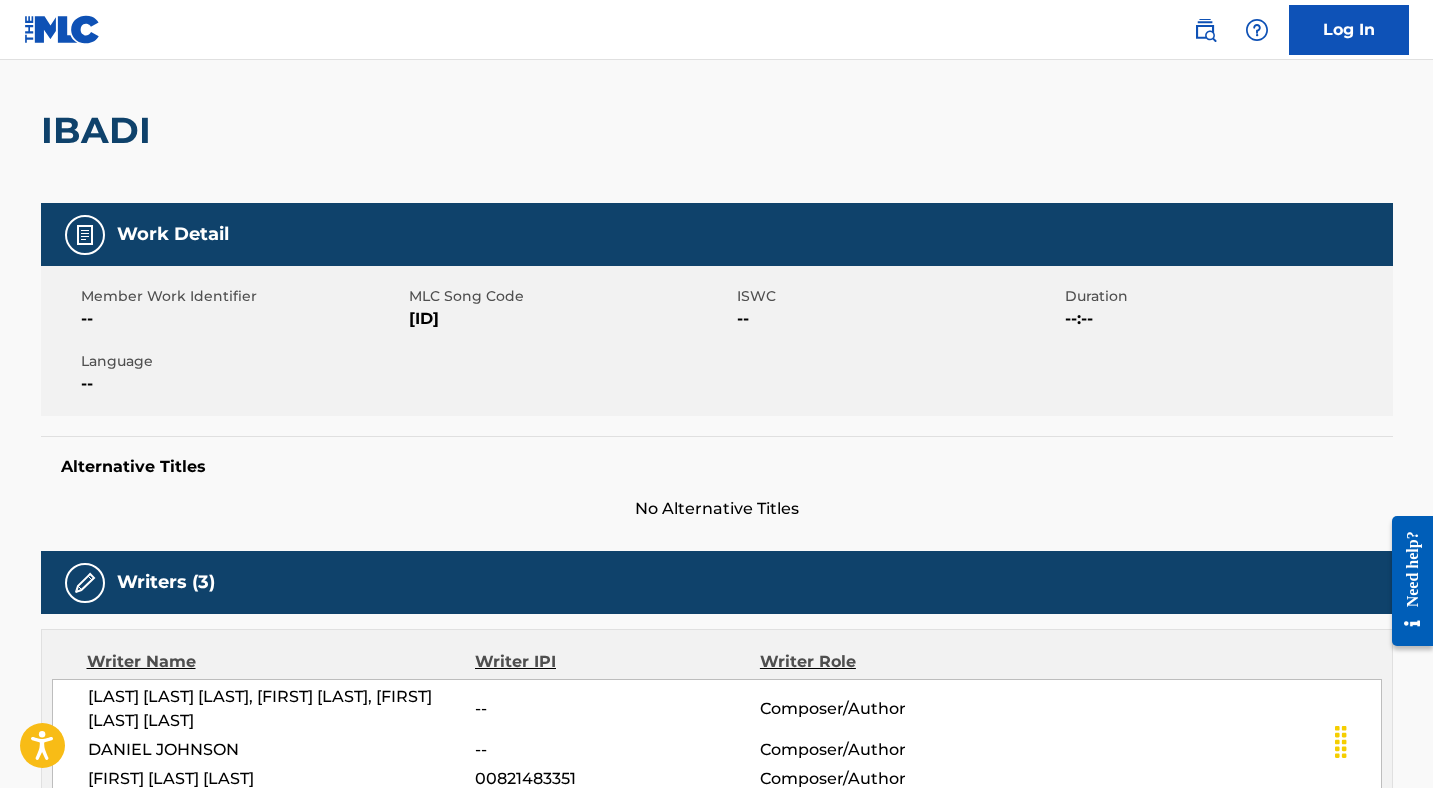 click on "[ID]" at bounding box center (570, 319) 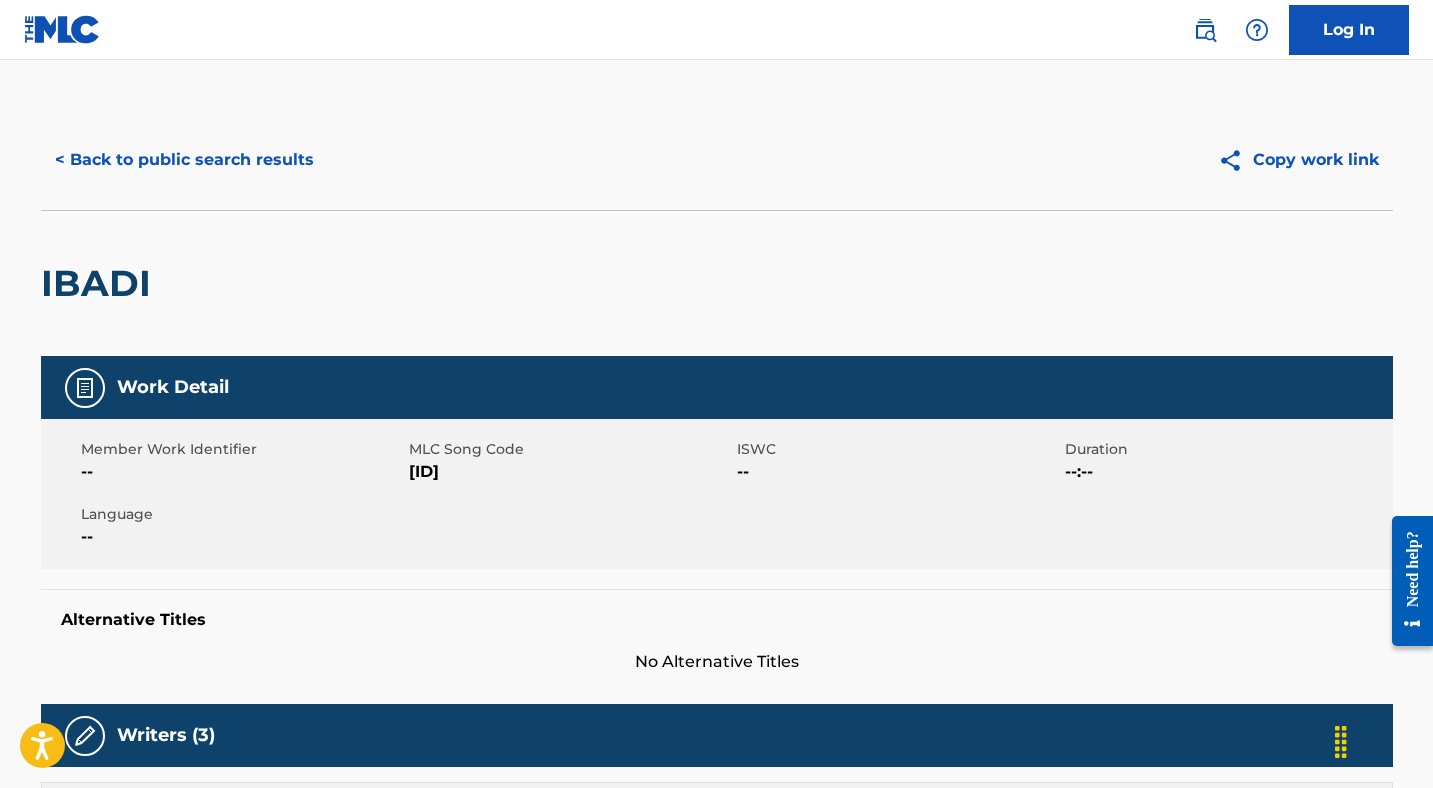 click on "< Back to public search results" at bounding box center (184, 160) 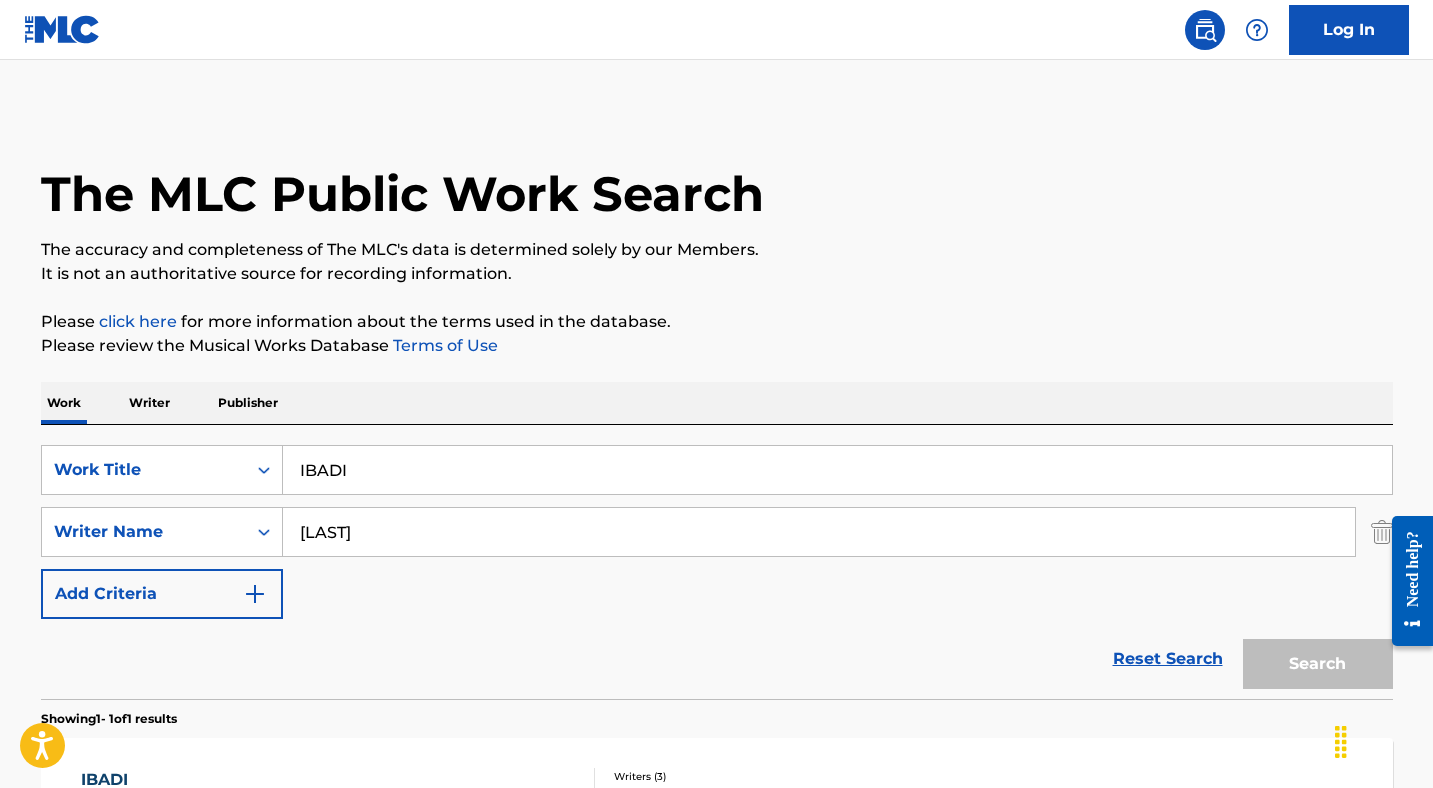 scroll, scrollTop: 183, scrollLeft: 0, axis: vertical 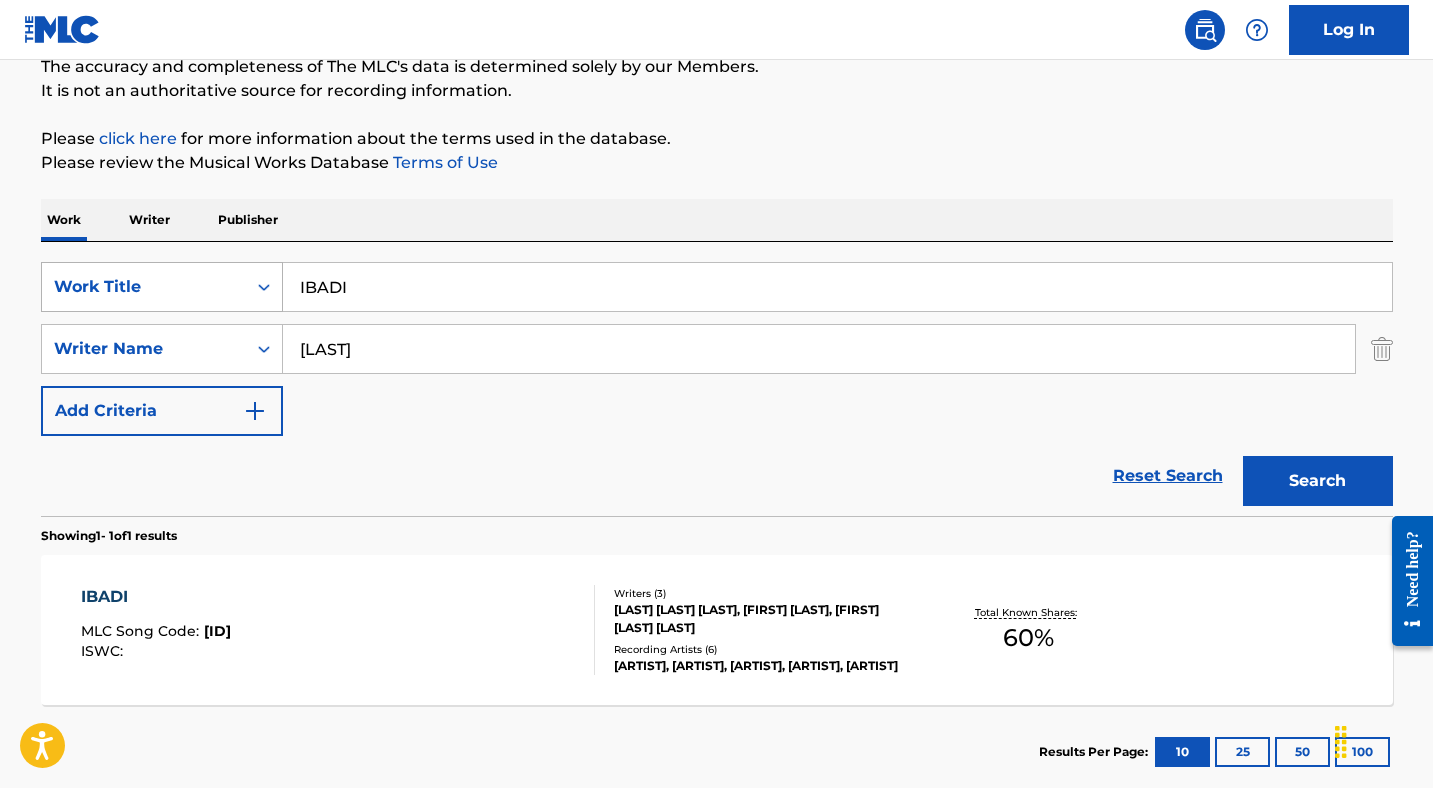 click on "Work Title" at bounding box center (144, 287) 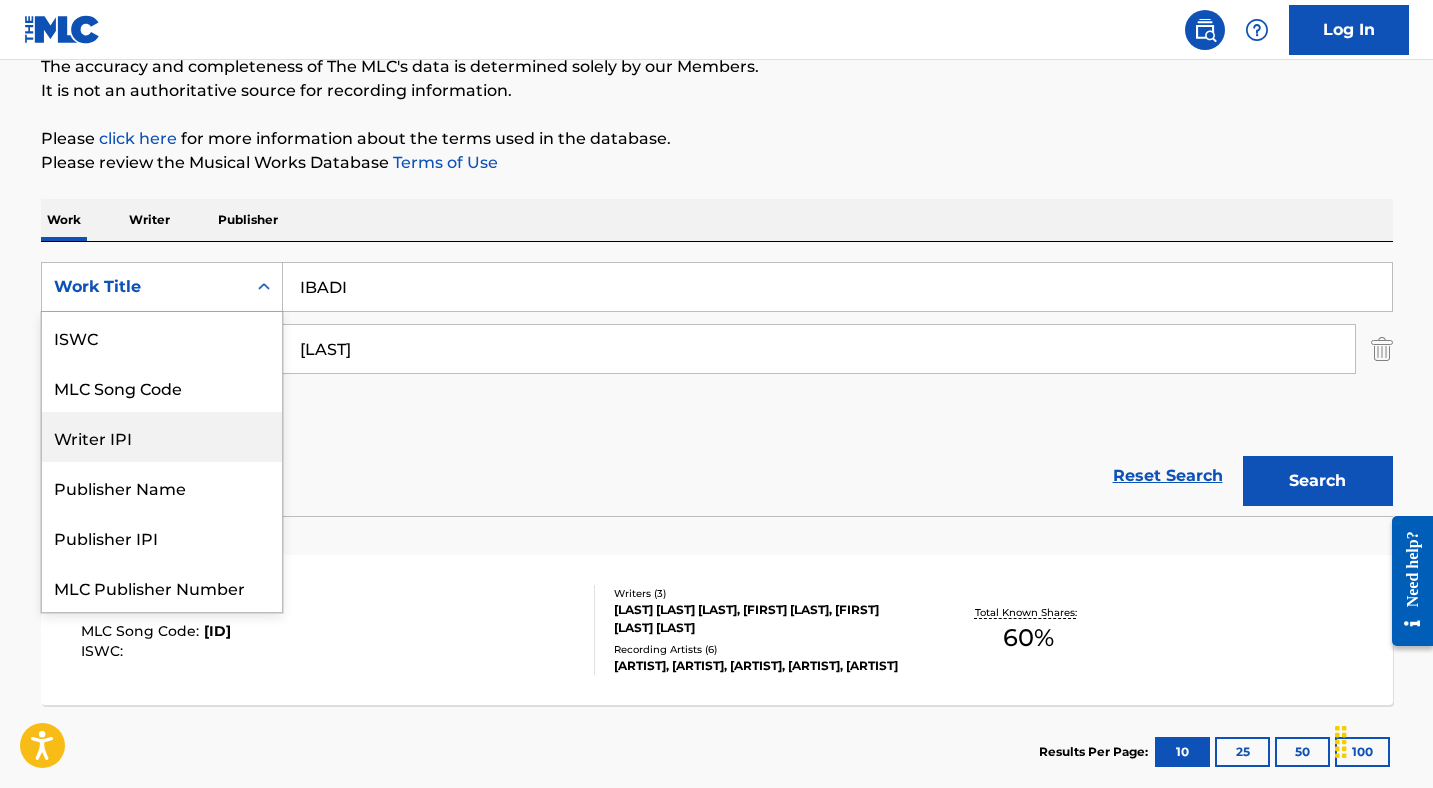 scroll, scrollTop: 50, scrollLeft: 0, axis: vertical 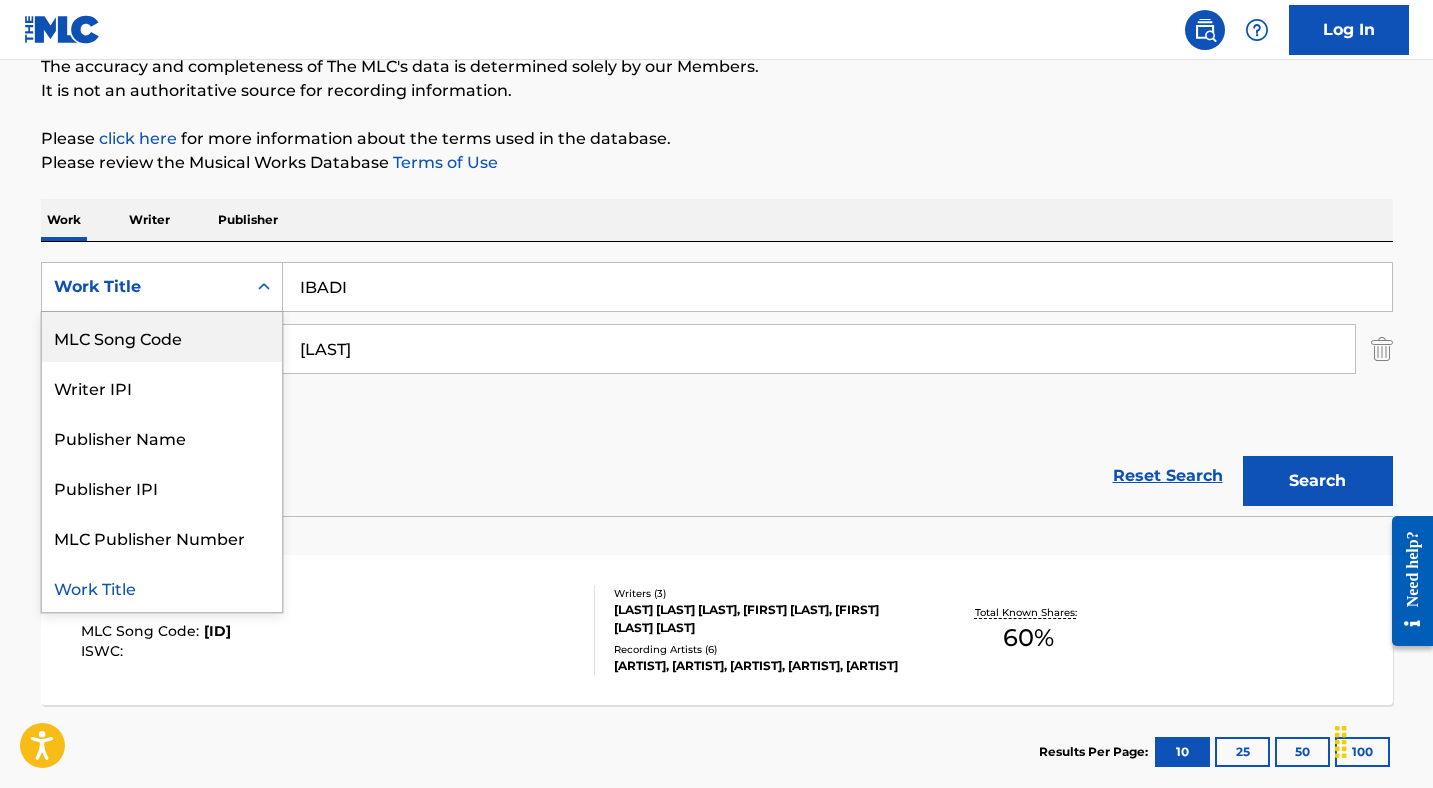 click on "MLC Song Code" at bounding box center (162, 337) 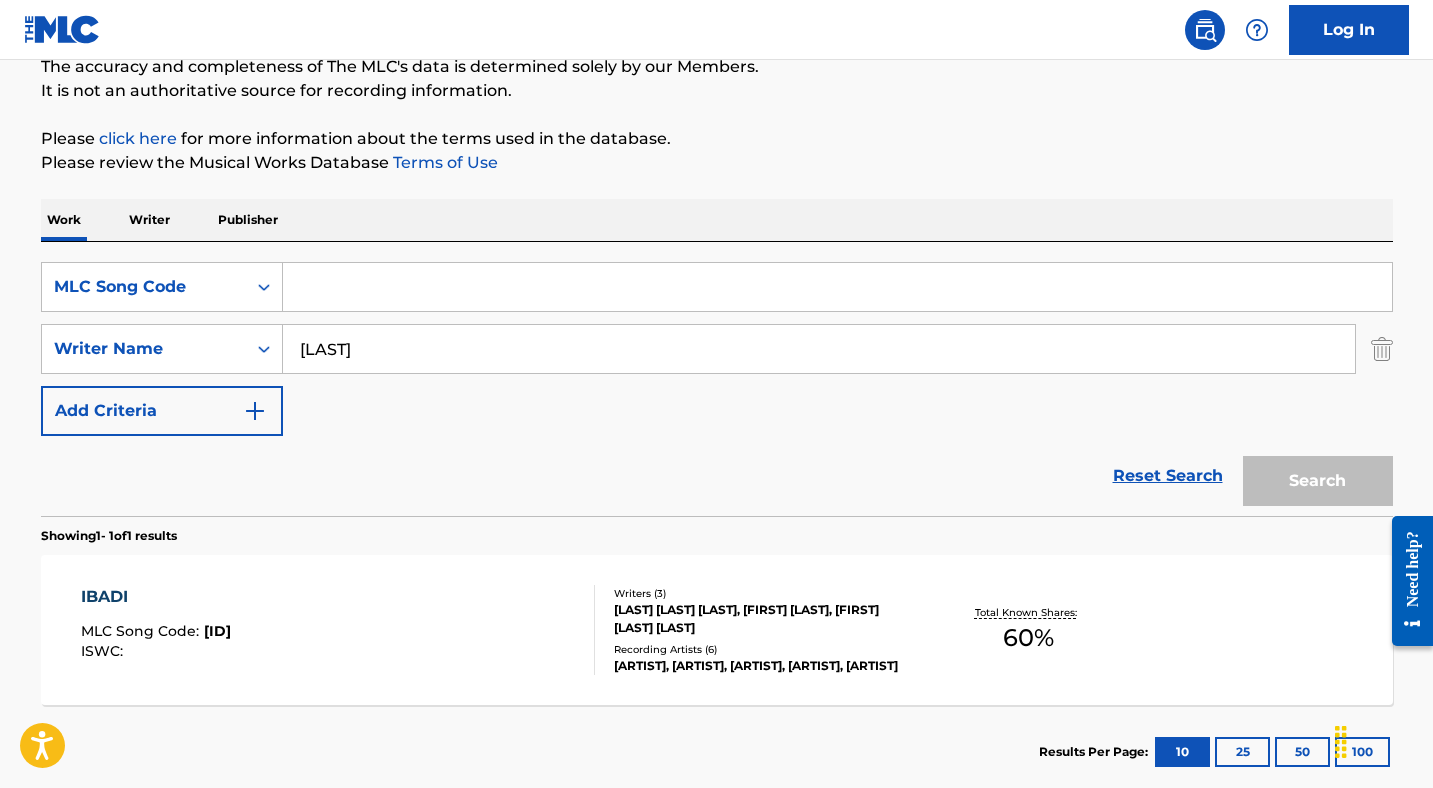click at bounding box center (837, 287) 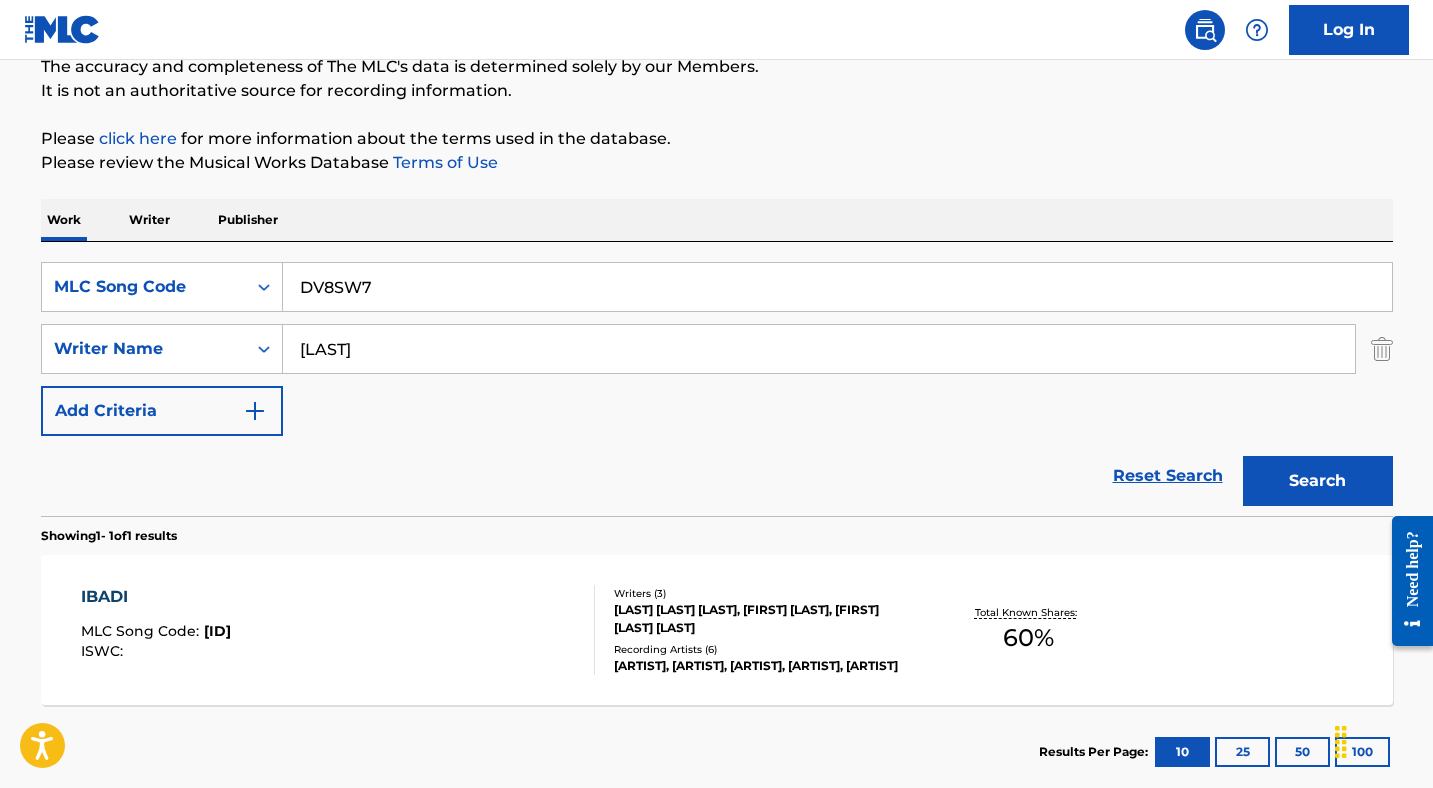 type on "DV8SW7" 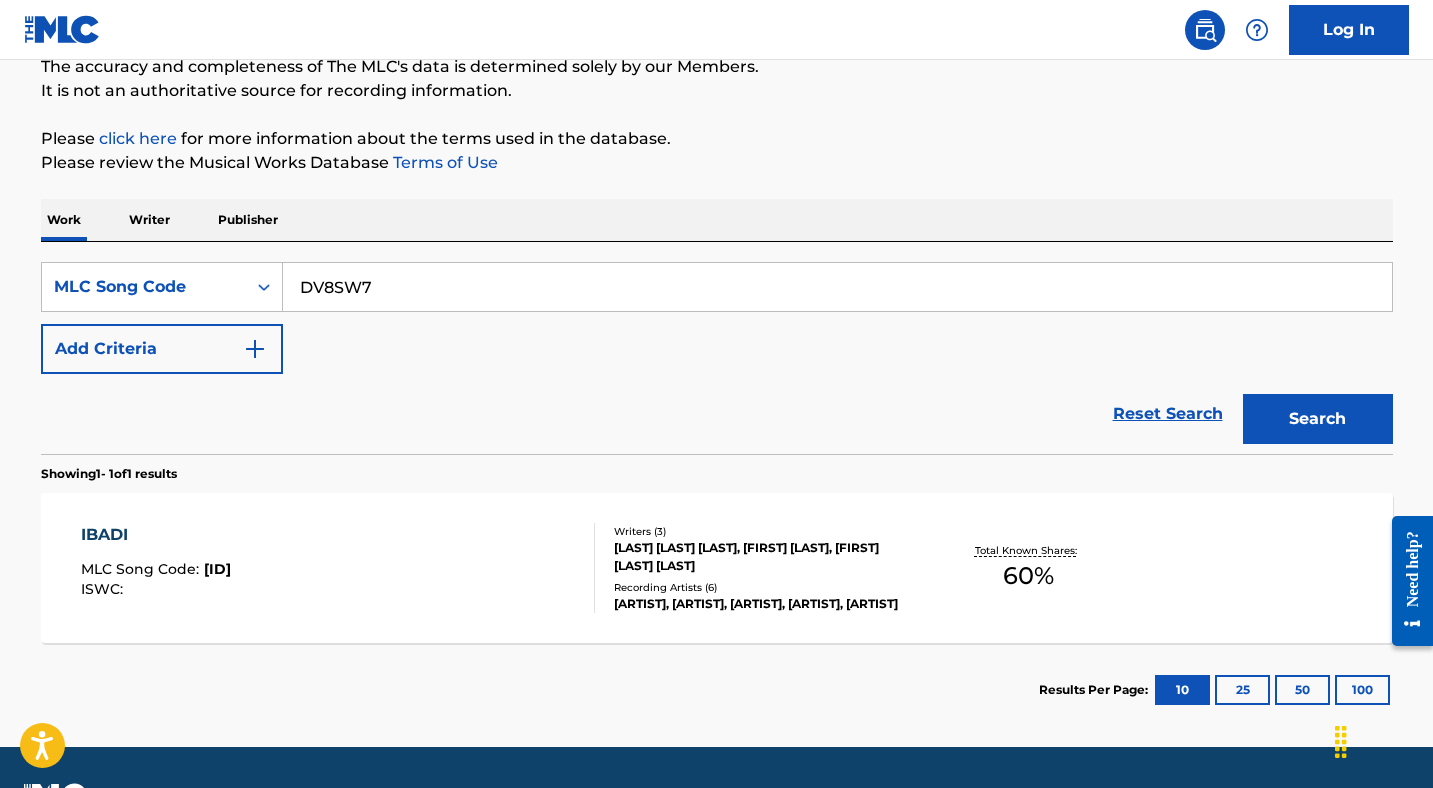 click on "Search" at bounding box center (1318, 419) 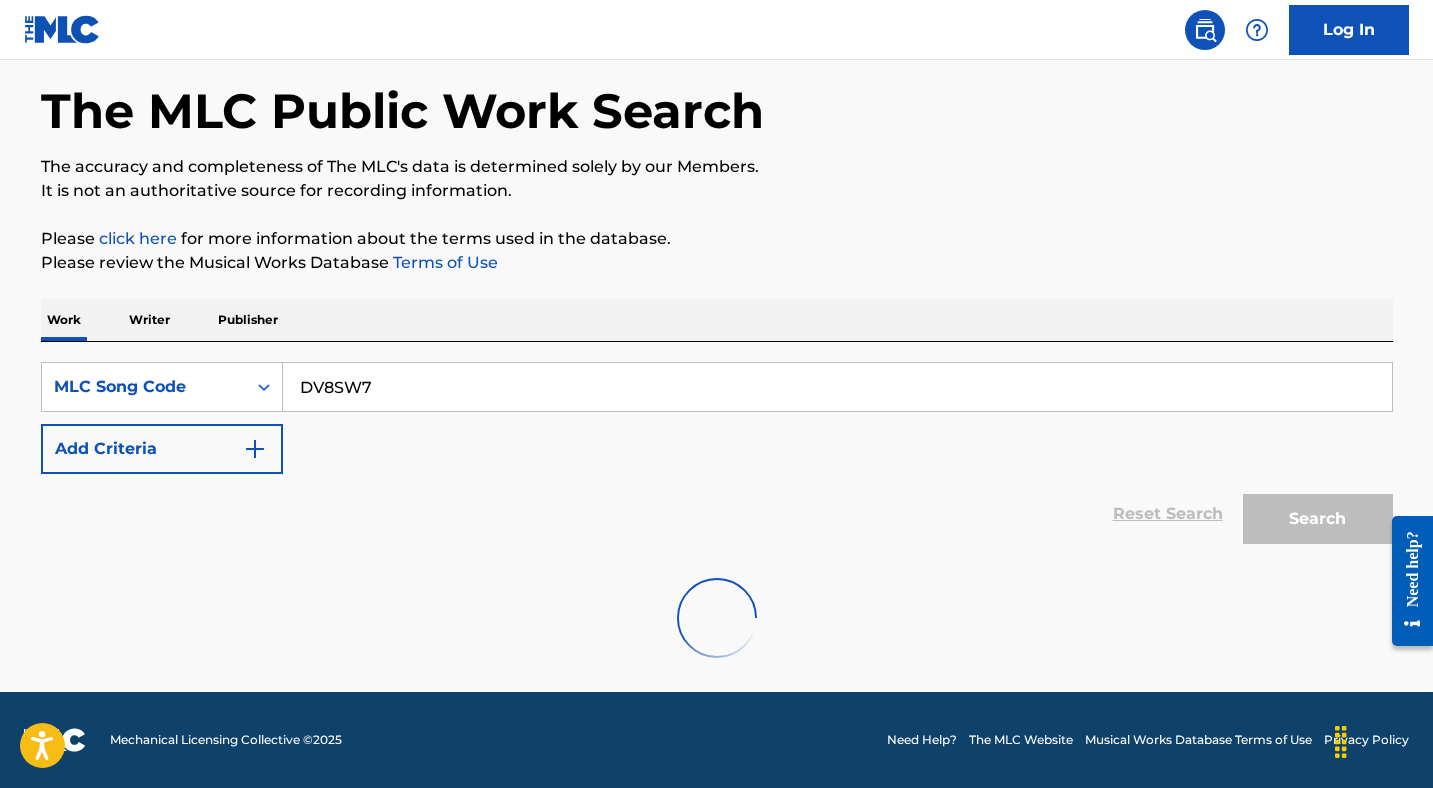 scroll, scrollTop: 18, scrollLeft: 0, axis: vertical 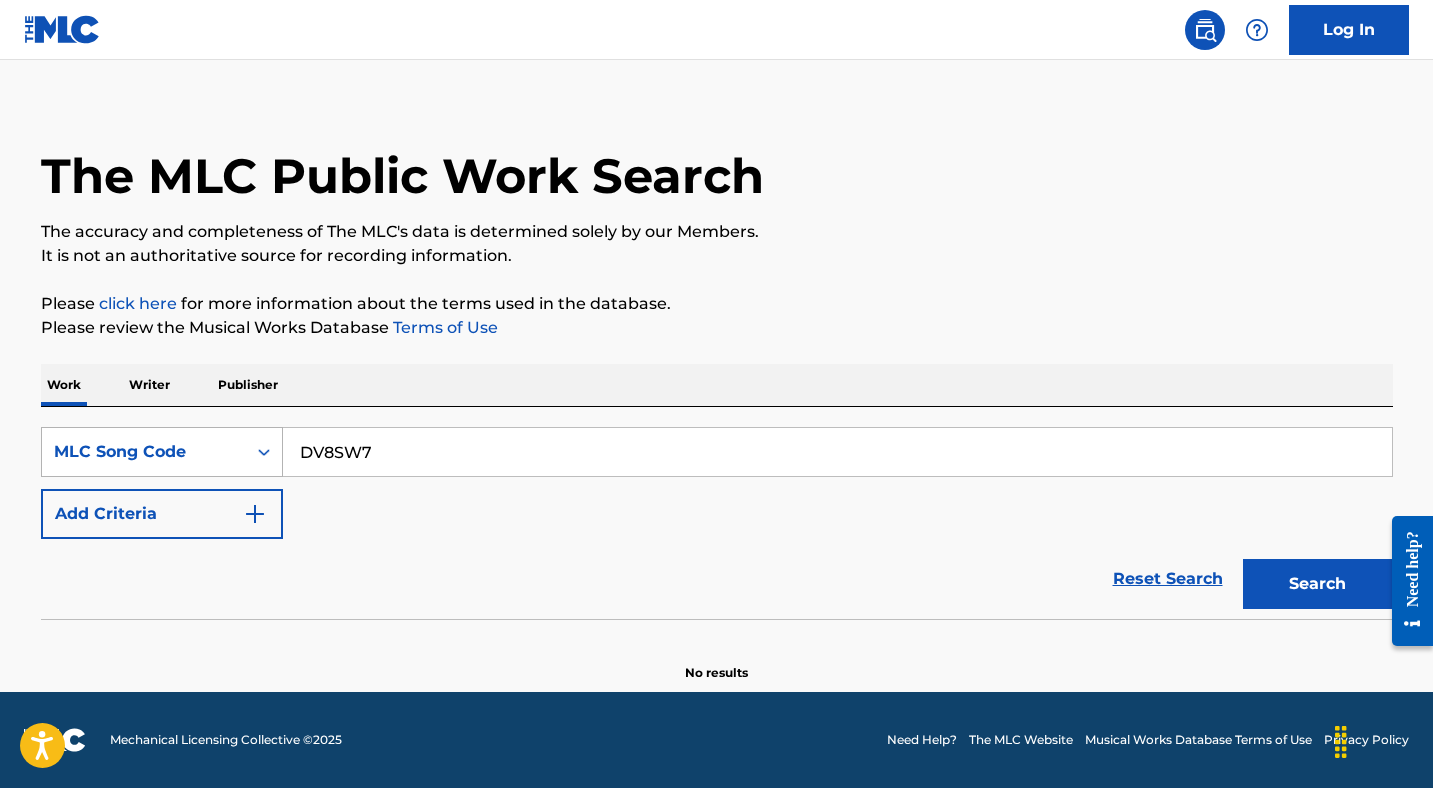 click on "MLC Song Code" at bounding box center (144, 452) 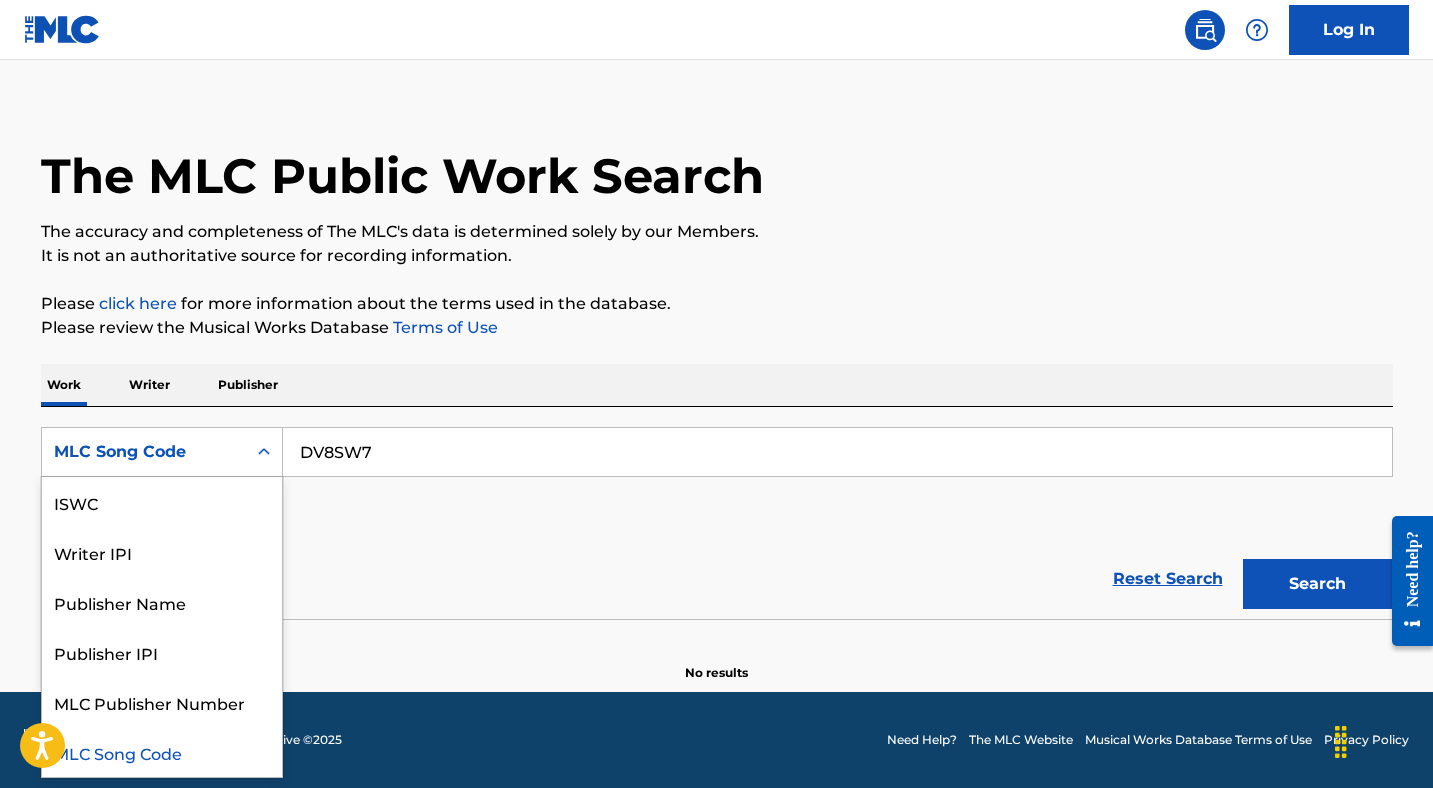 scroll, scrollTop: 0, scrollLeft: 0, axis: both 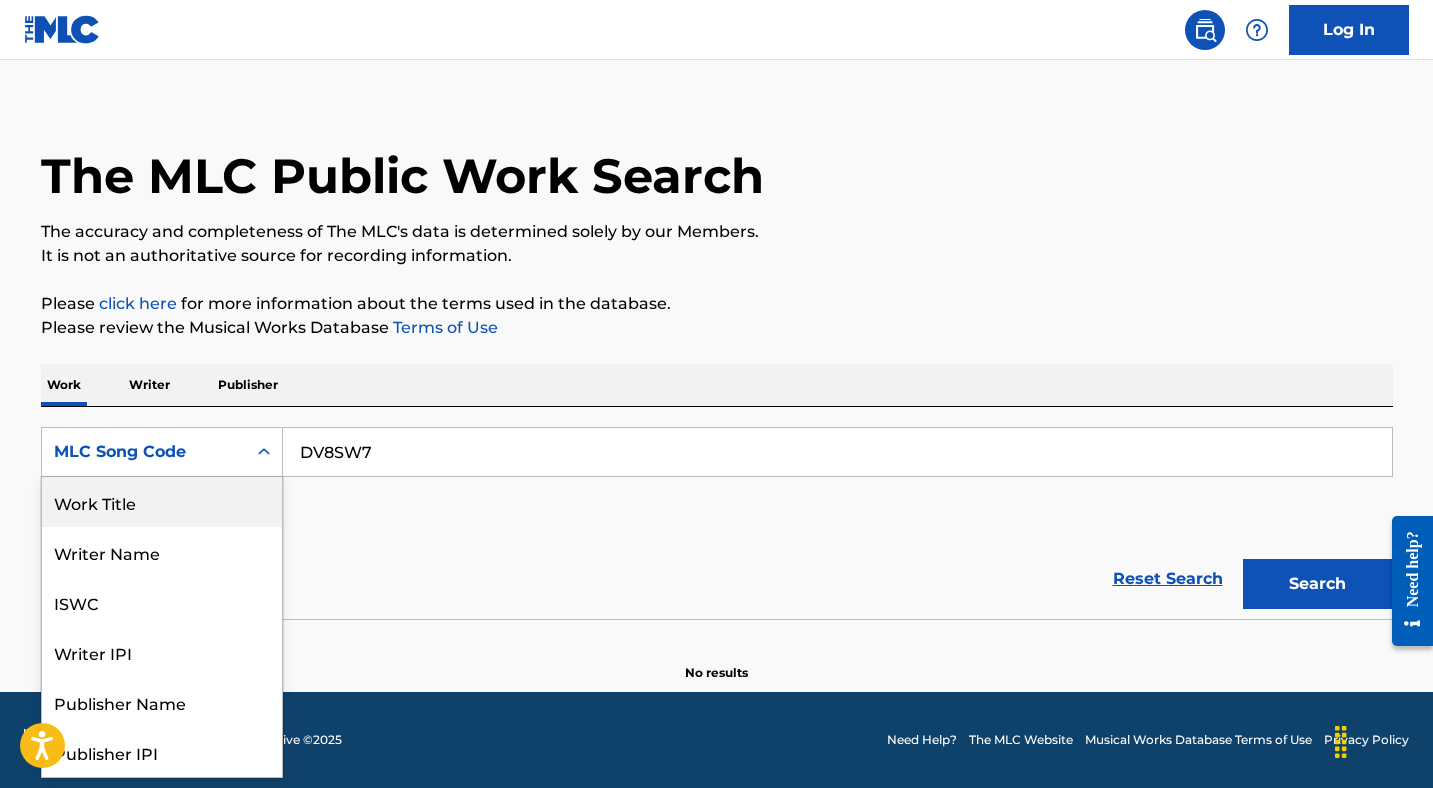 click on "Work Title" at bounding box center (162, 502) 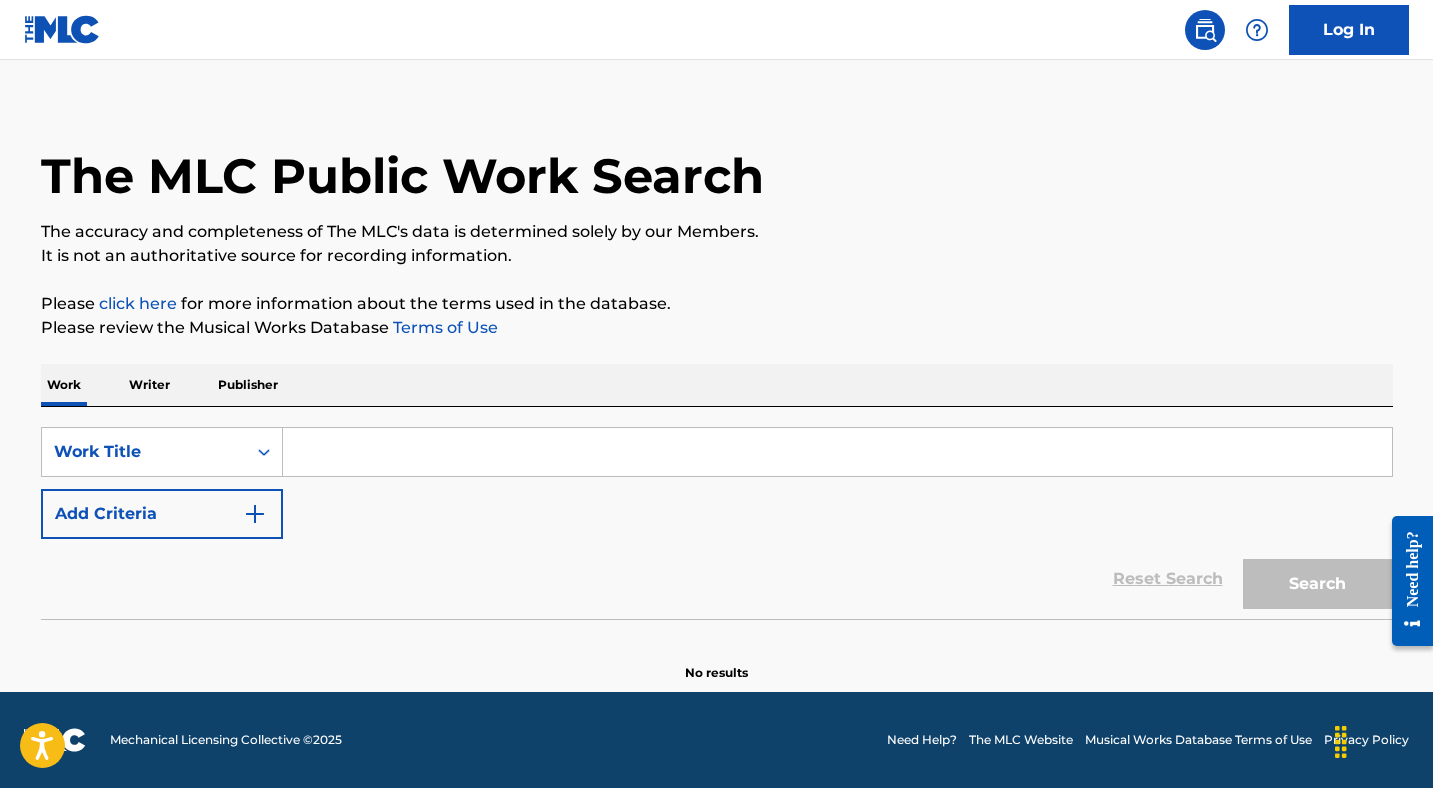 click at bounding box center [837, 452] 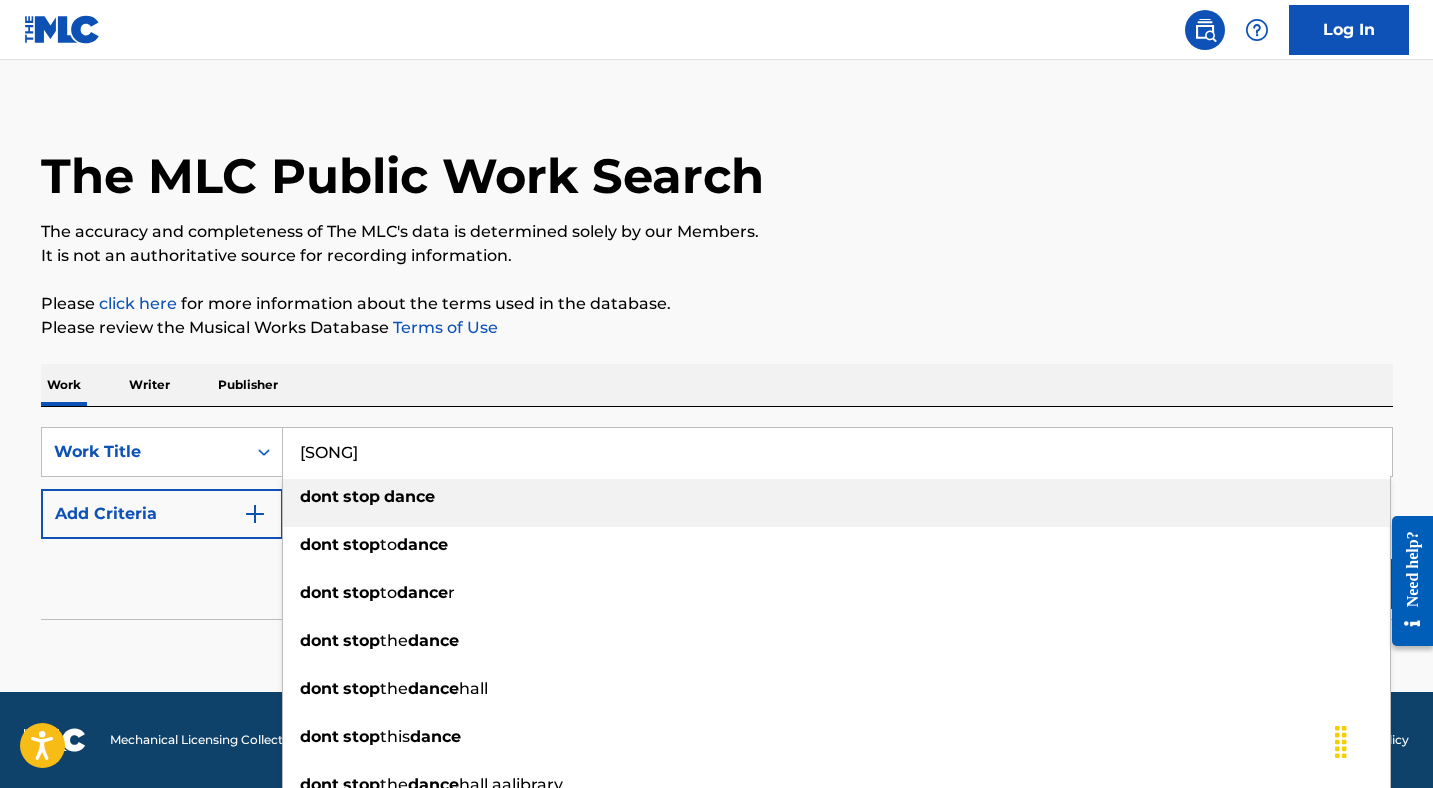 type on "[SONG]" 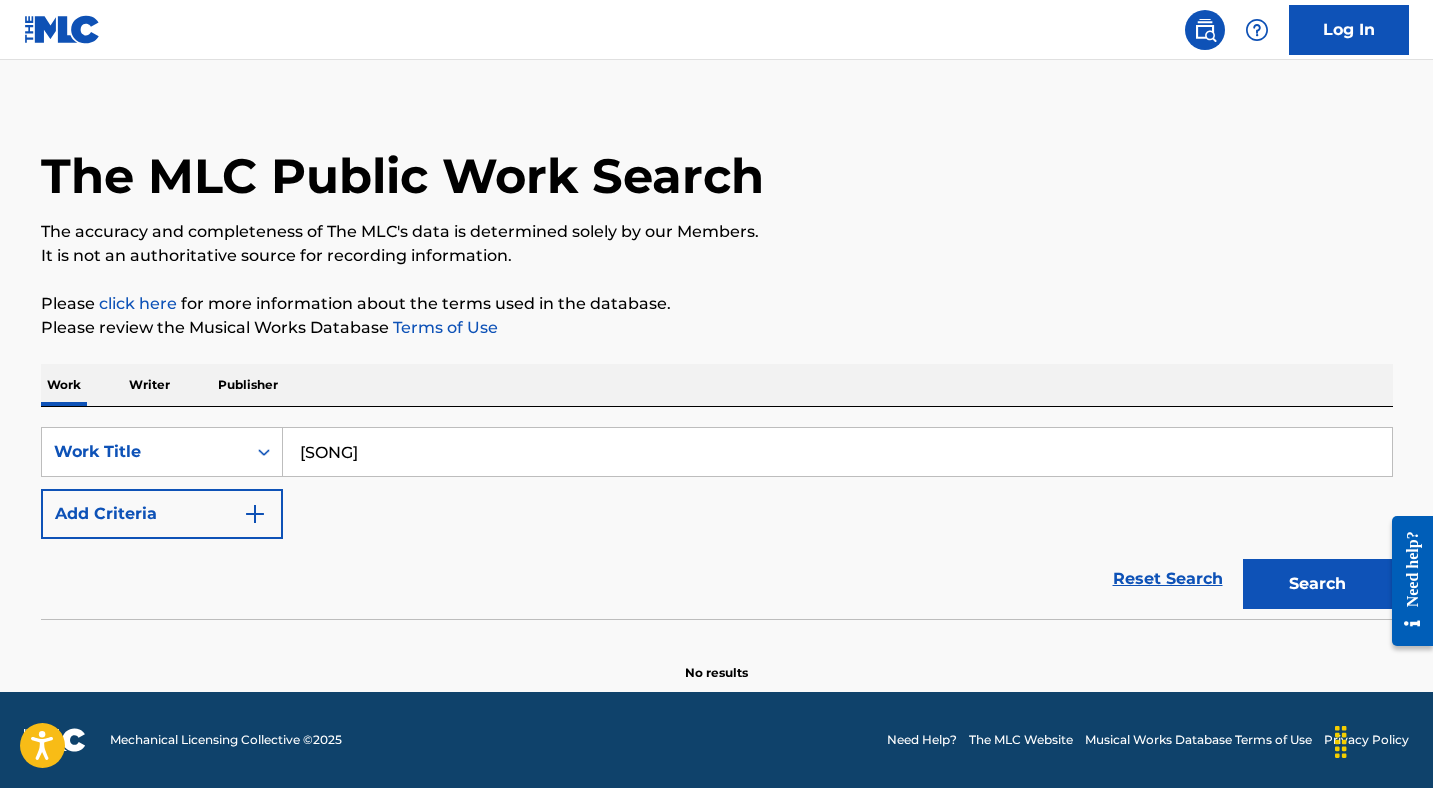 click on "Add Criteria" at bounding box center (162, 514) 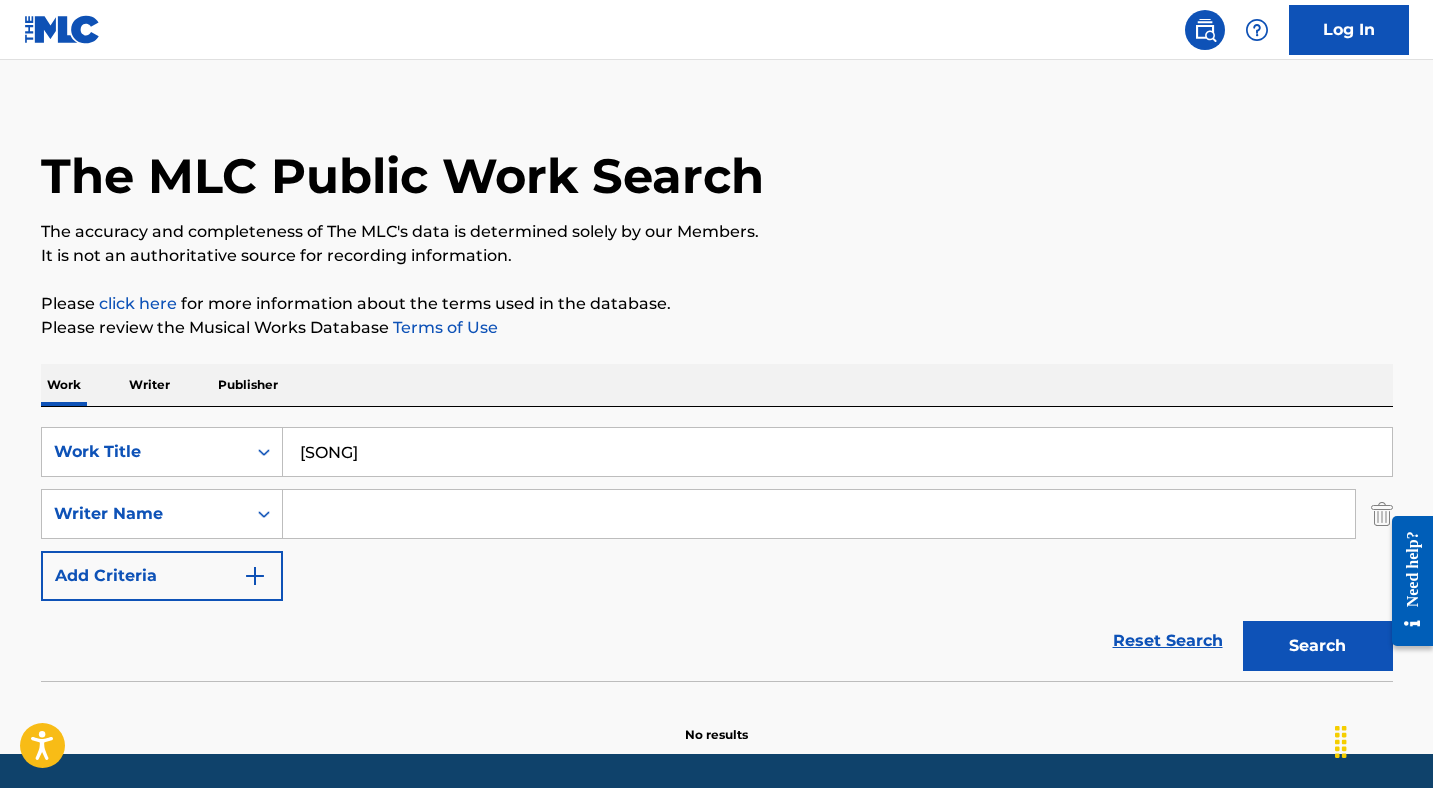 click at bounding box center [819, 514] 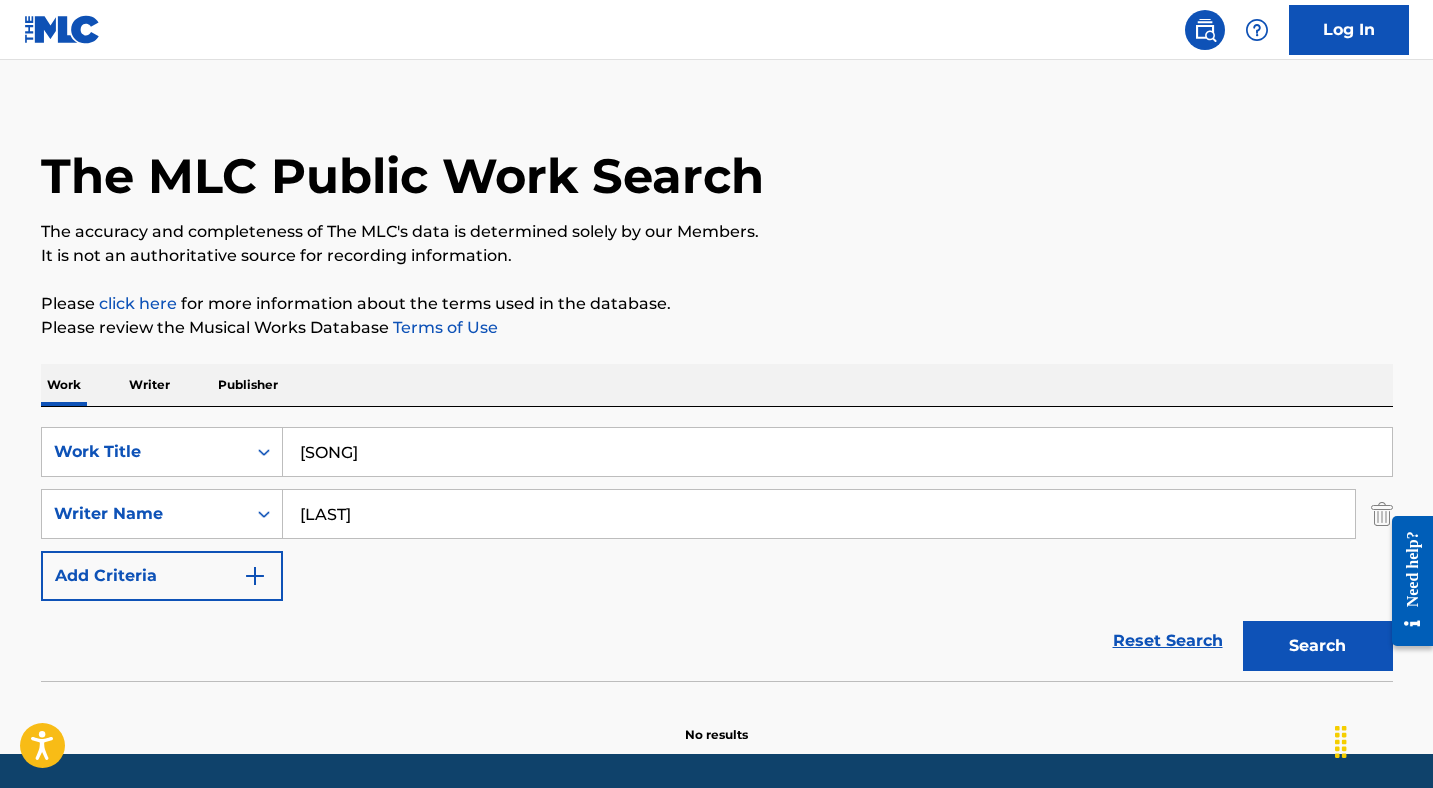 type on "[LAST]" 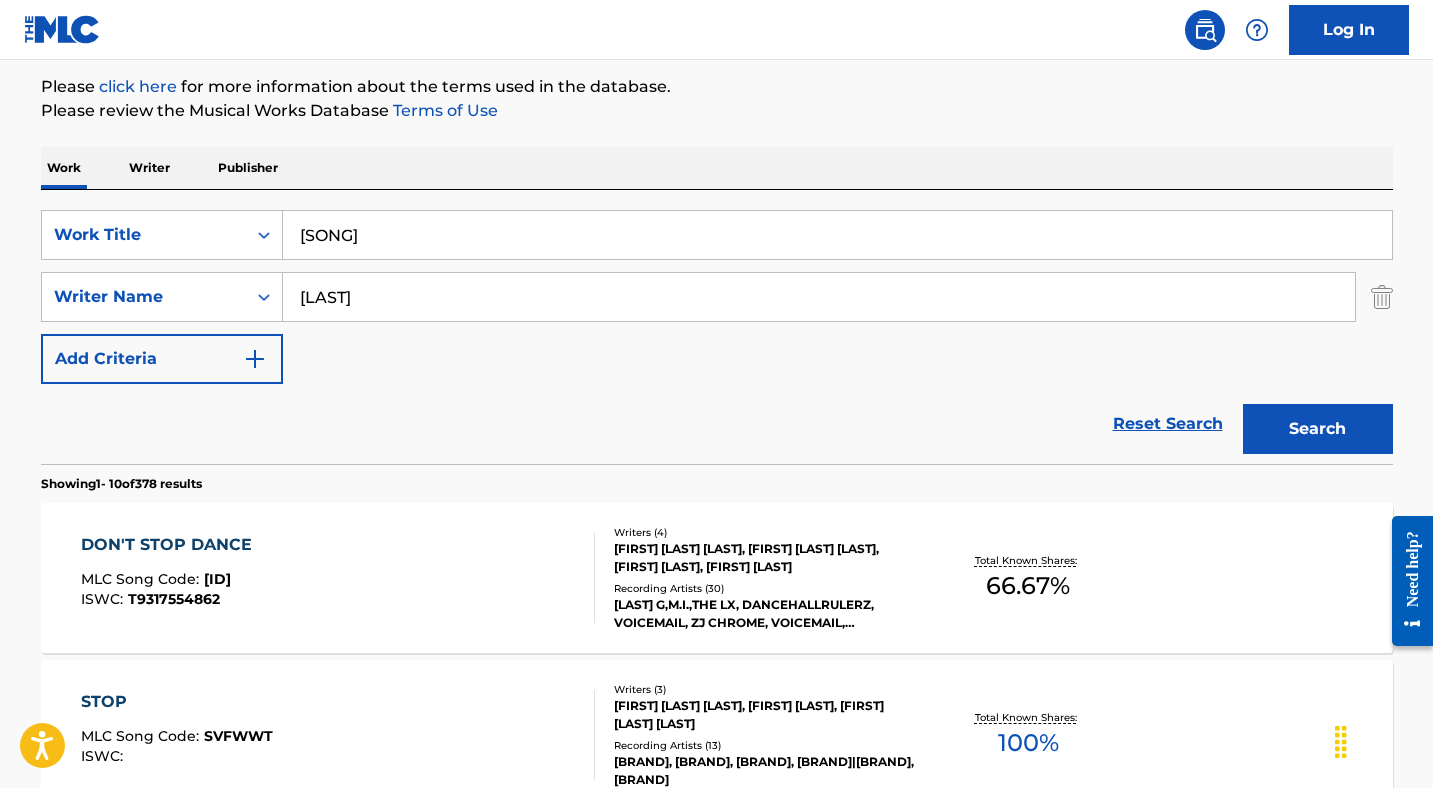 scroll, scrollTop: 279, scrollLeft: 0, axis: vertical 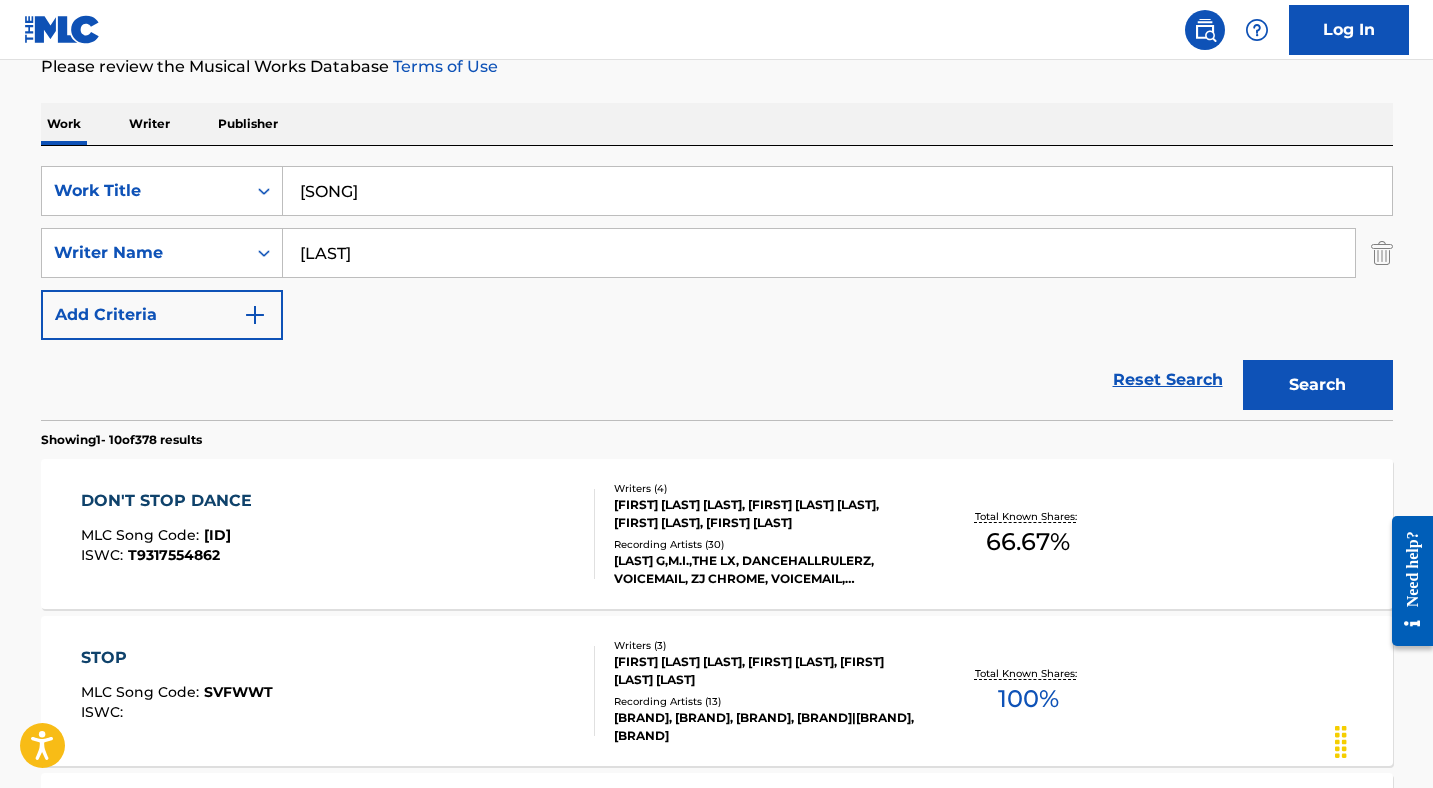 click on "DON'T STOP DANCE" at bounding box center (171, 501) 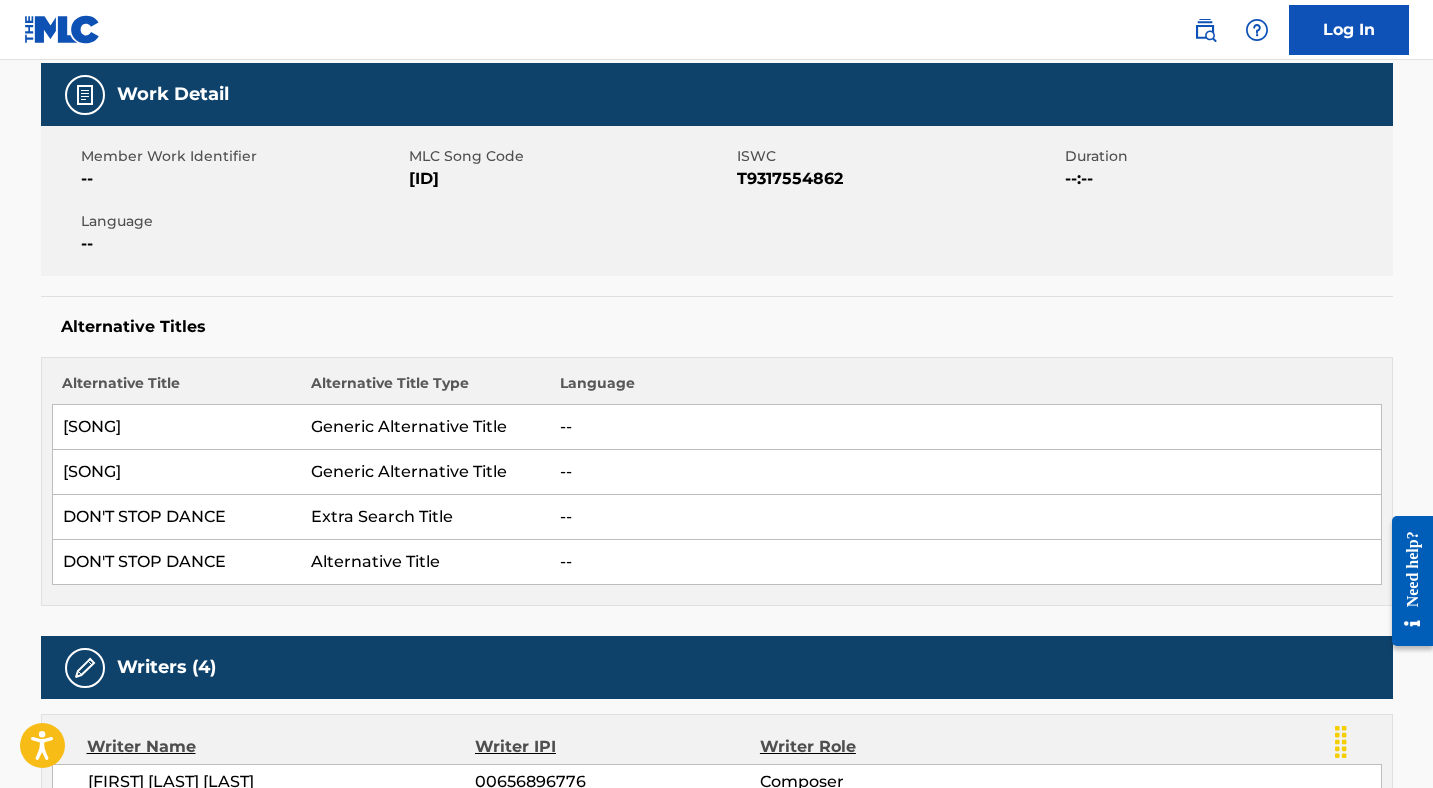 scroll, scrollTop: 52, scrollLeft: 0, axis: vertical 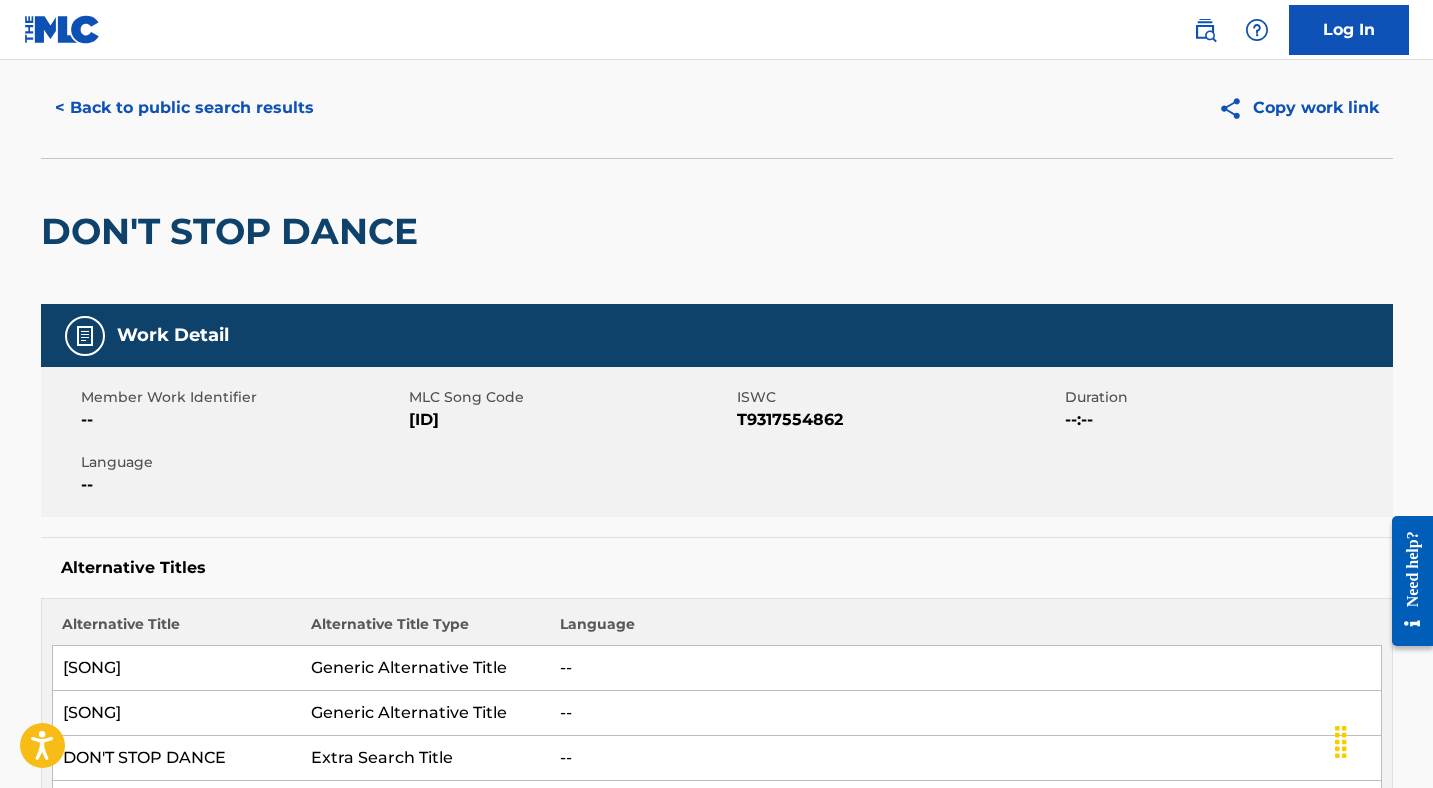 click on "[ID]" at bounding box center (570, 420) 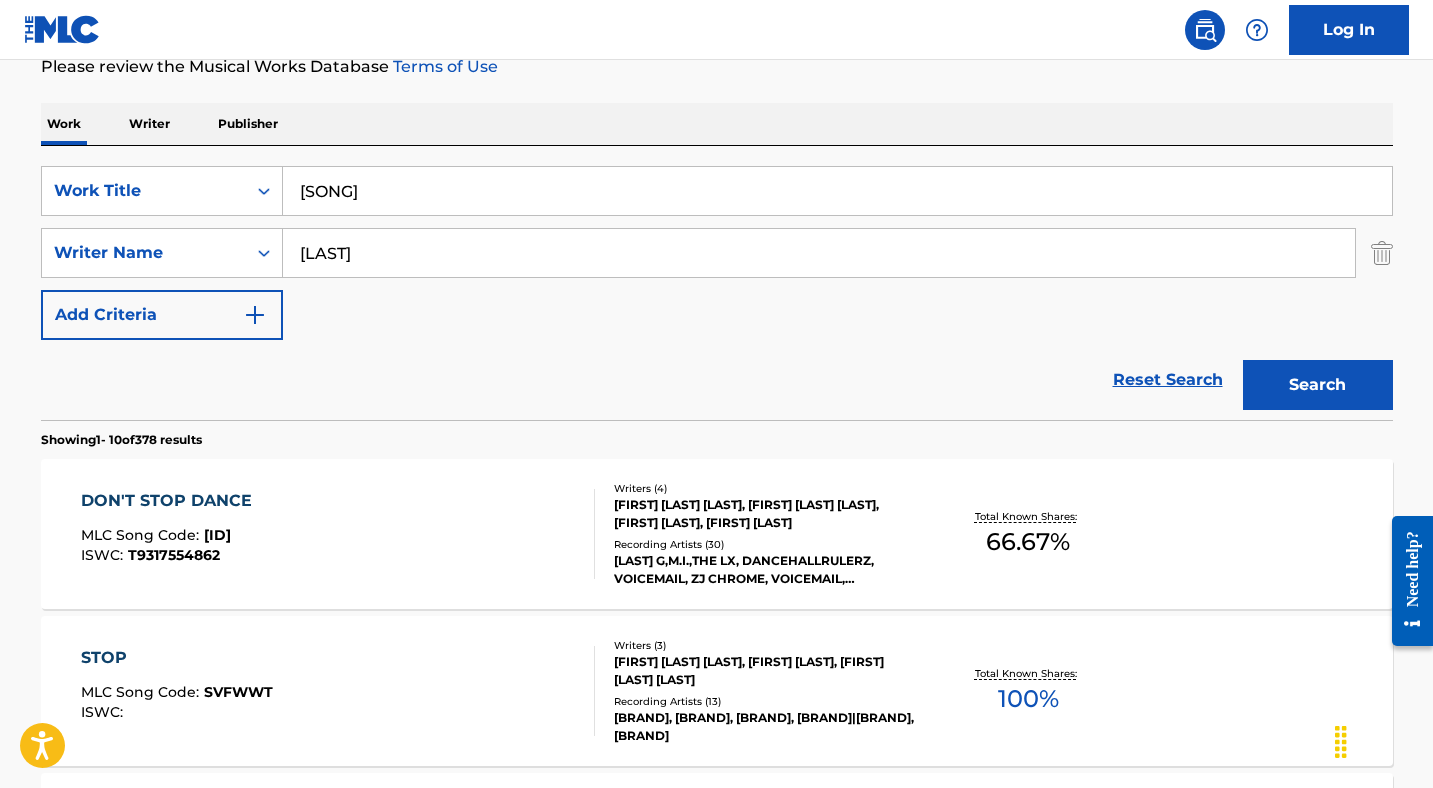 click on "[SONG]" at bounding box center (837, 191) 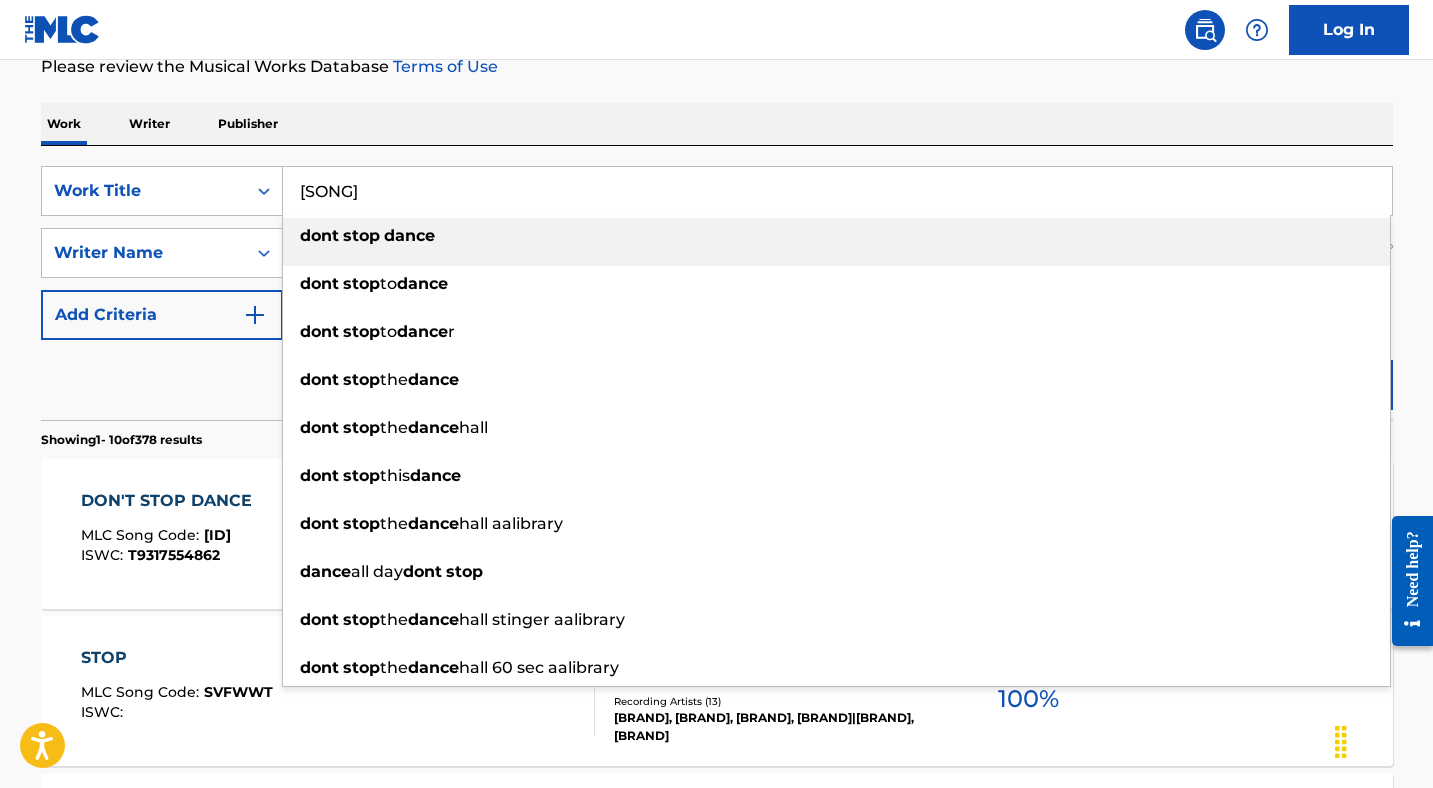 paste on "EXERCISE (EX-HER-CISE)" 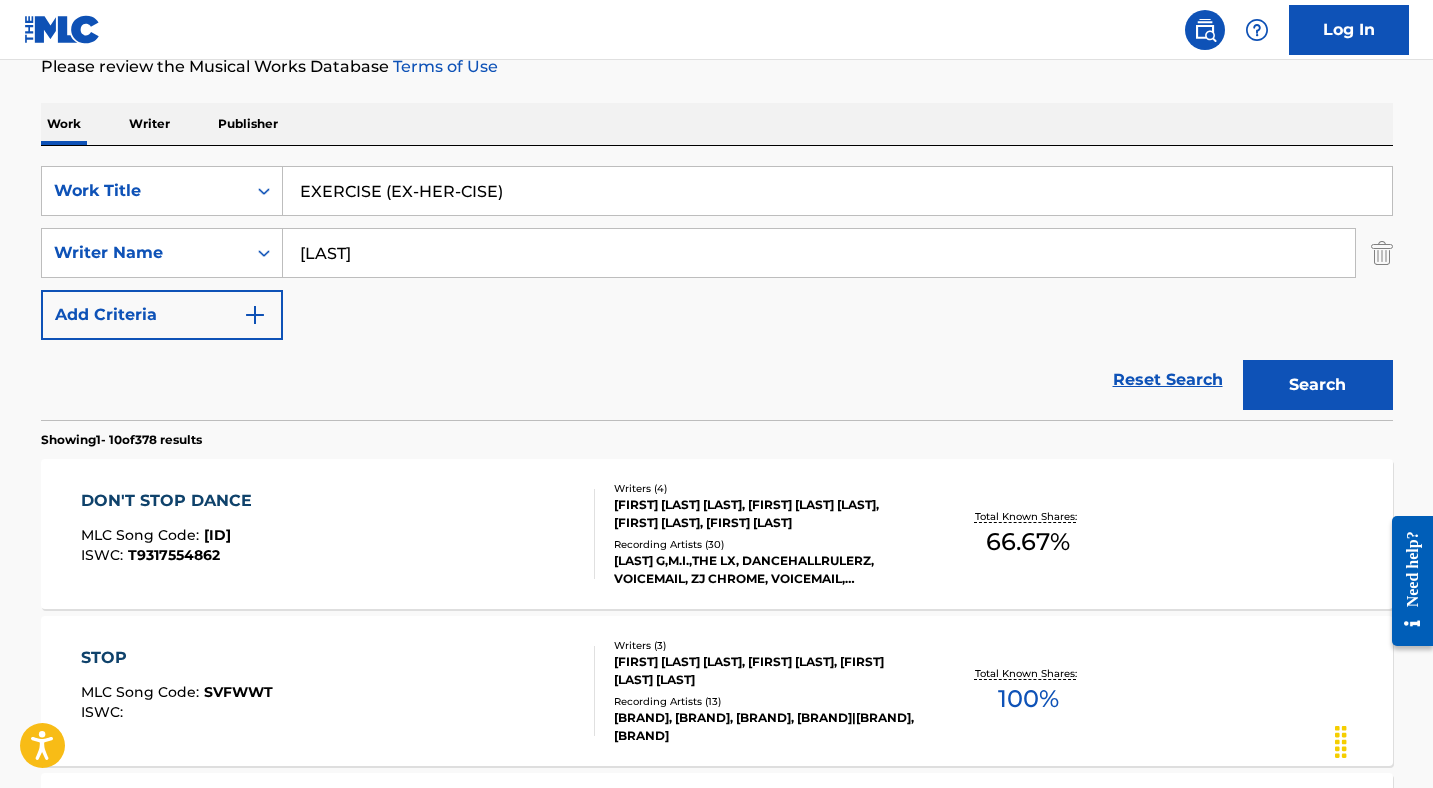 type on "EXERCISE (EX-HER-CISE)" 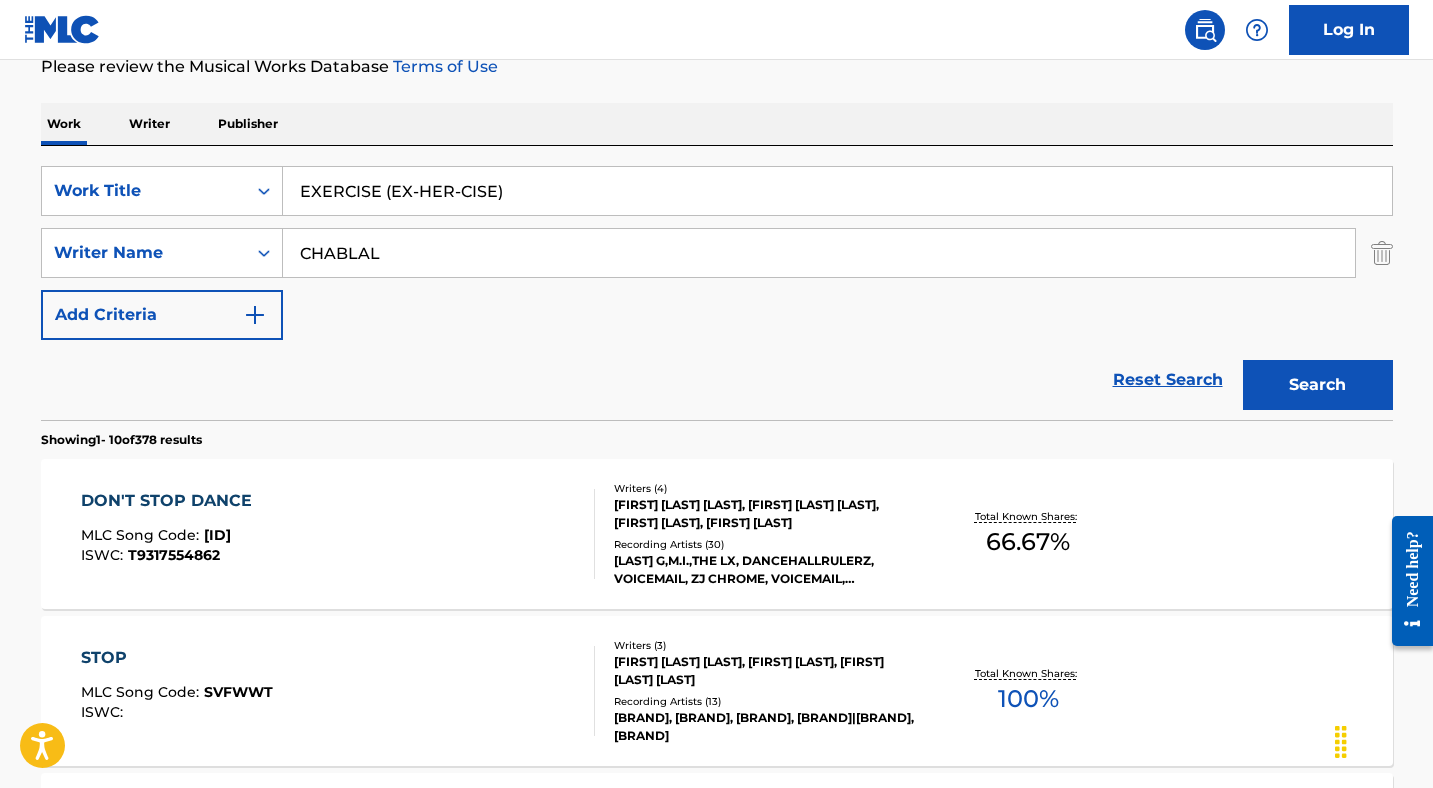 type on "CHABLAL" 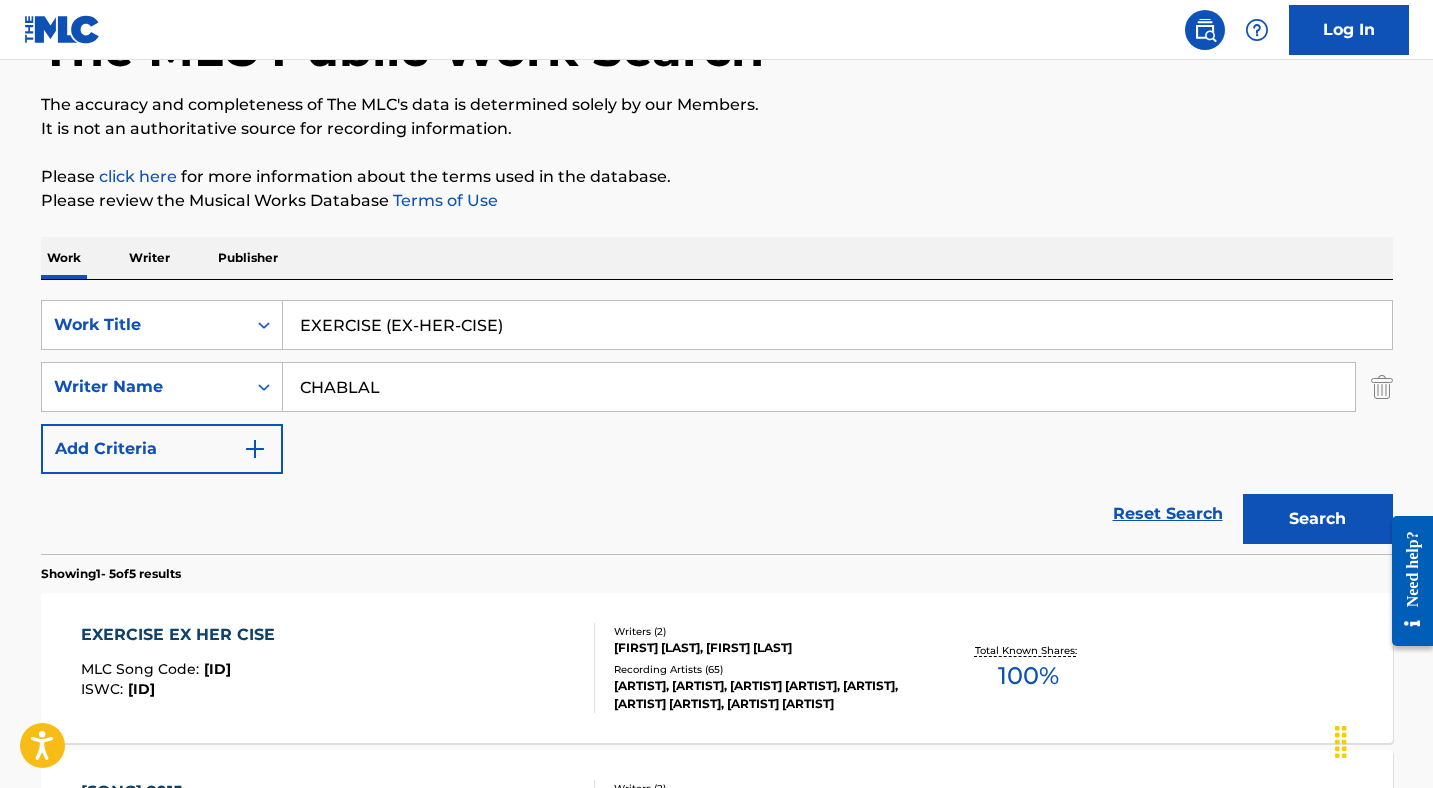 scroll, scrollTop: 279, scrollLeft: 0, axis: vertical 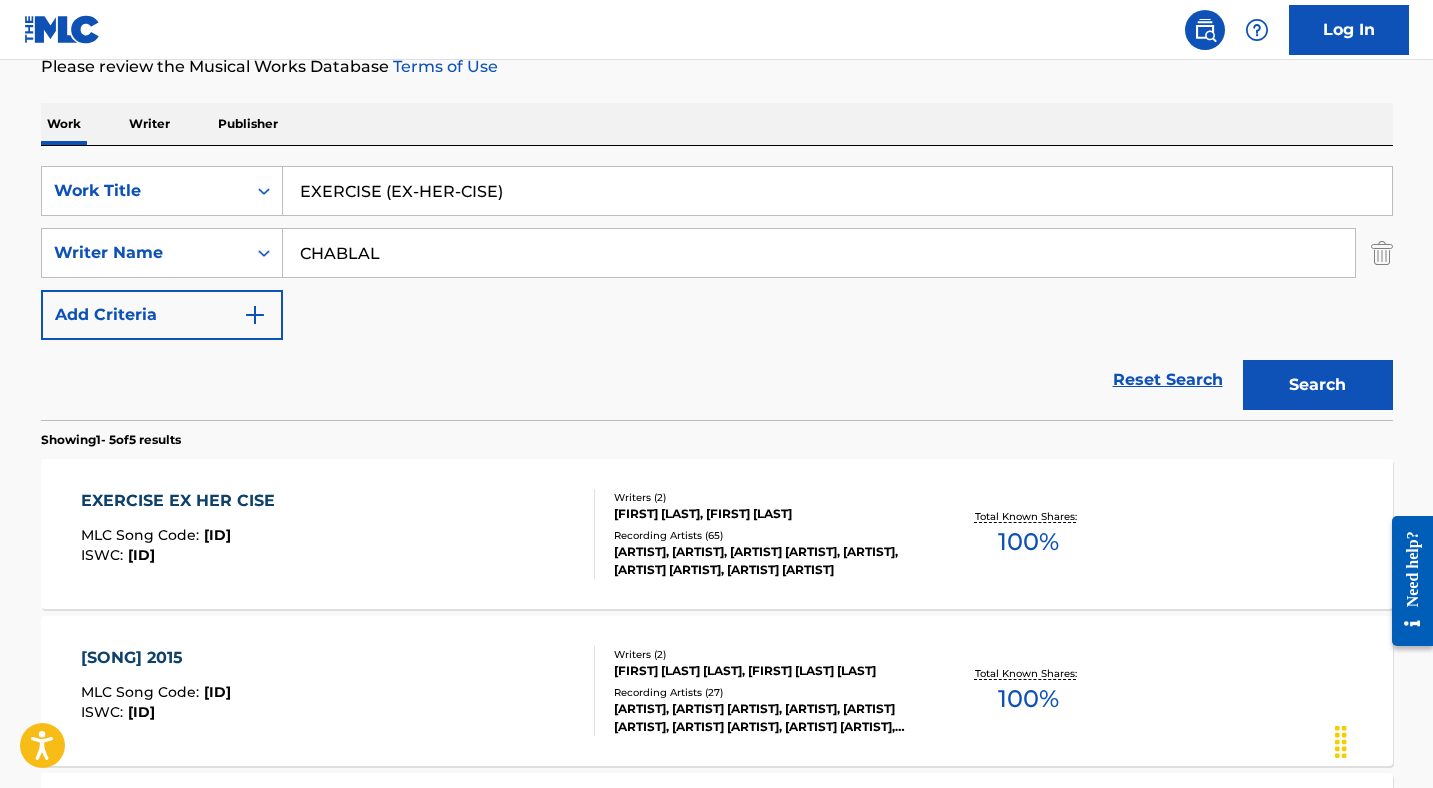 click on "EXERCISE  EX HER CISE" at bounding box center [183, 501] 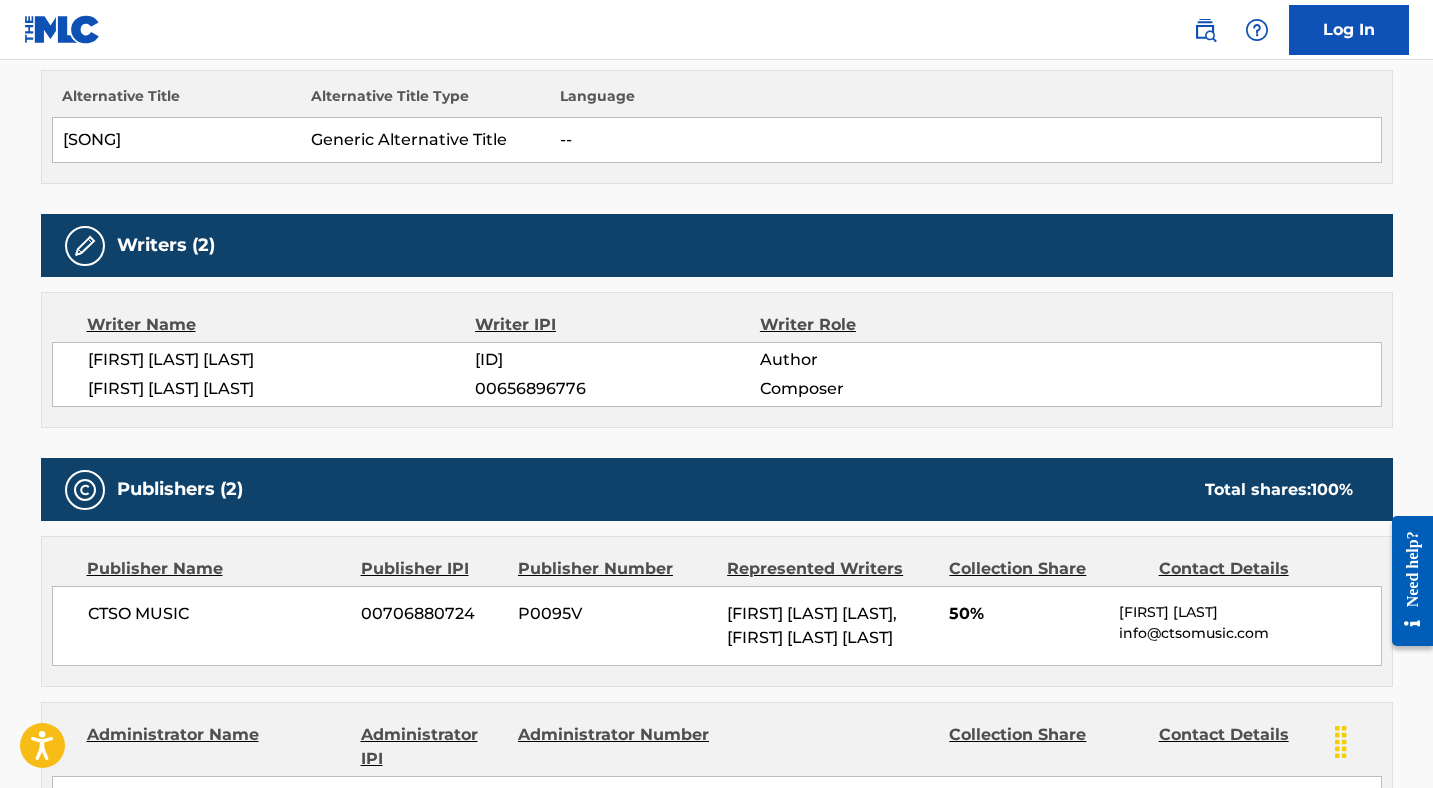 scroll, scrollTop: 311, scrollLeft: 0, axis: vertical 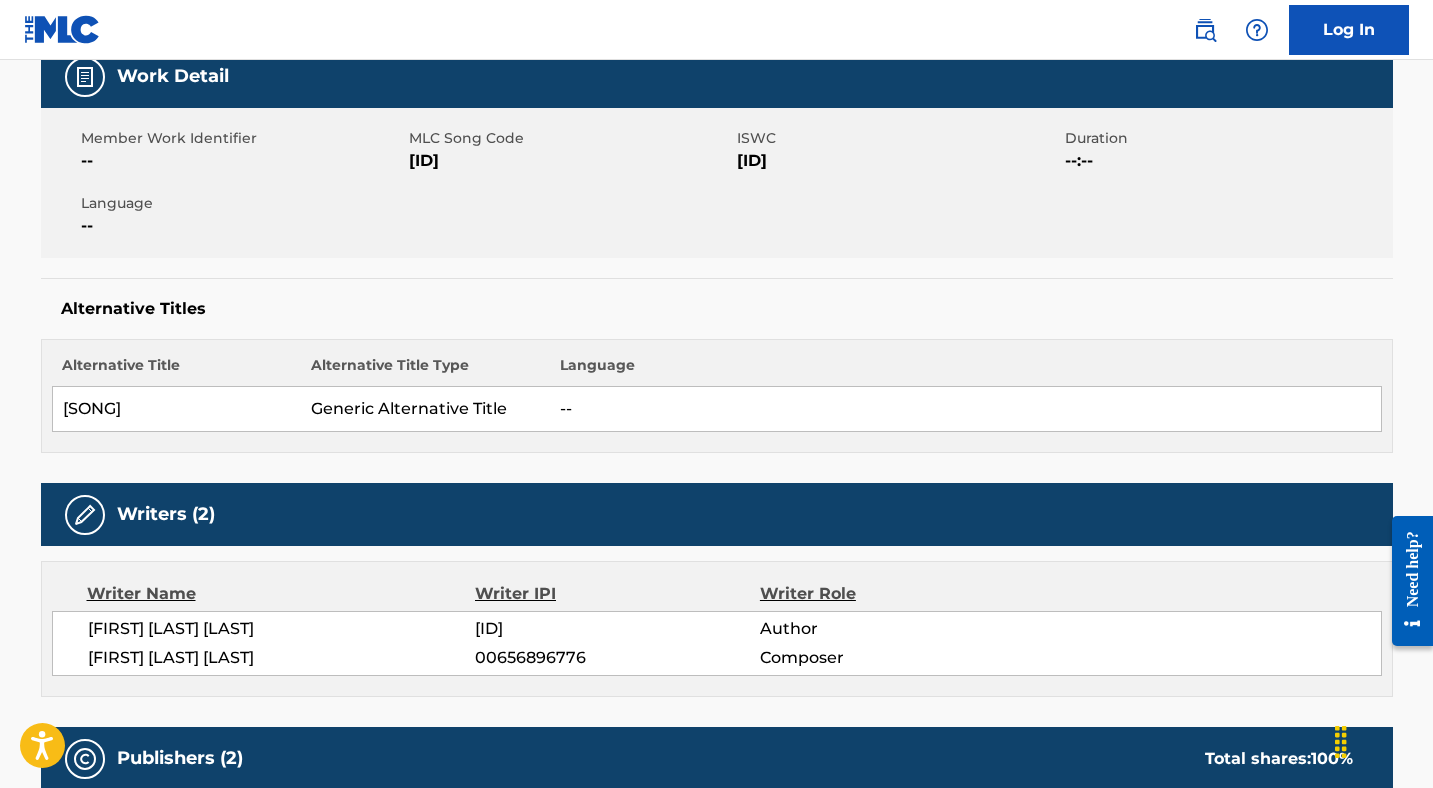 click on "[ID]" at bounding box center [570, 161] 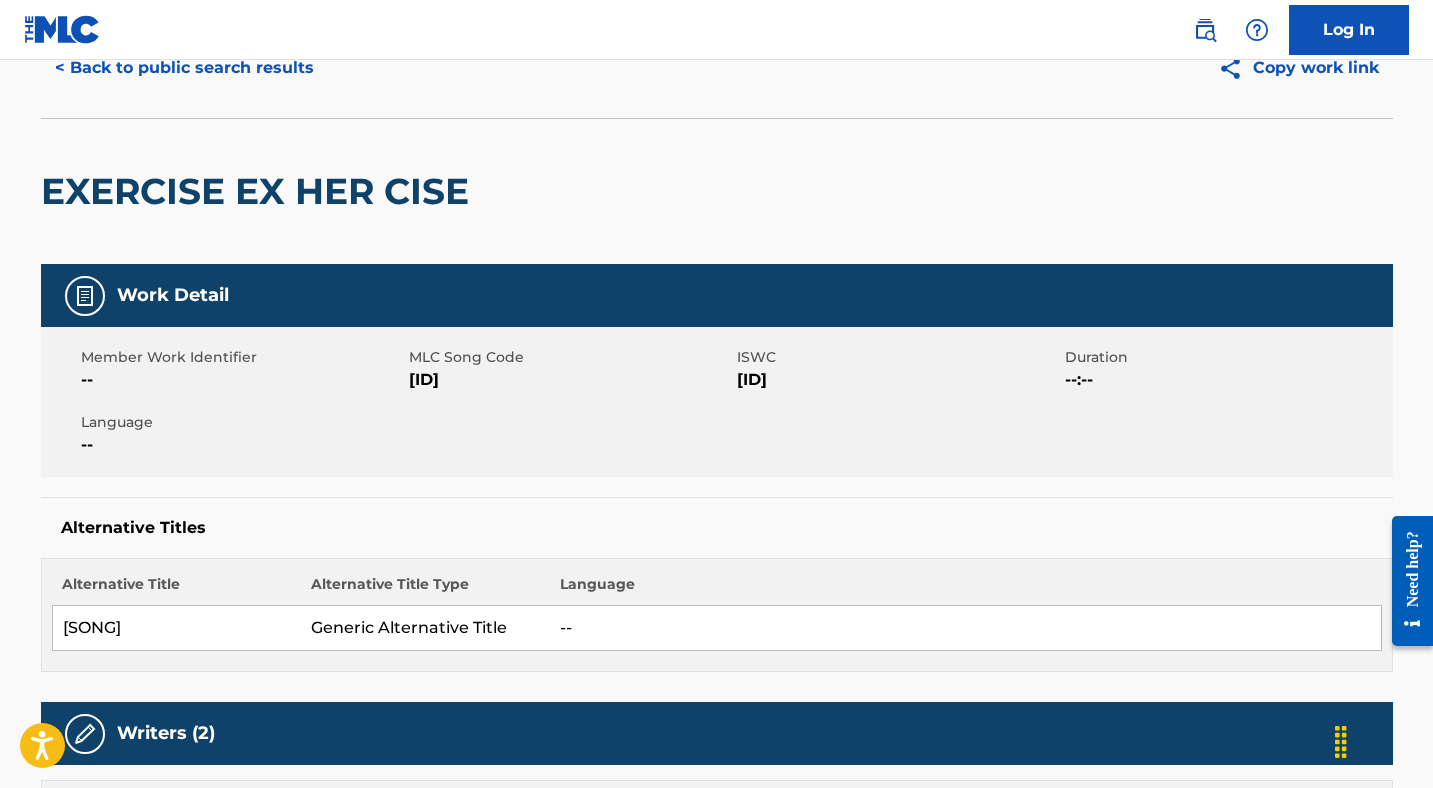 scroll, scrollTop: 0, scrollLeft: 0, axis: both 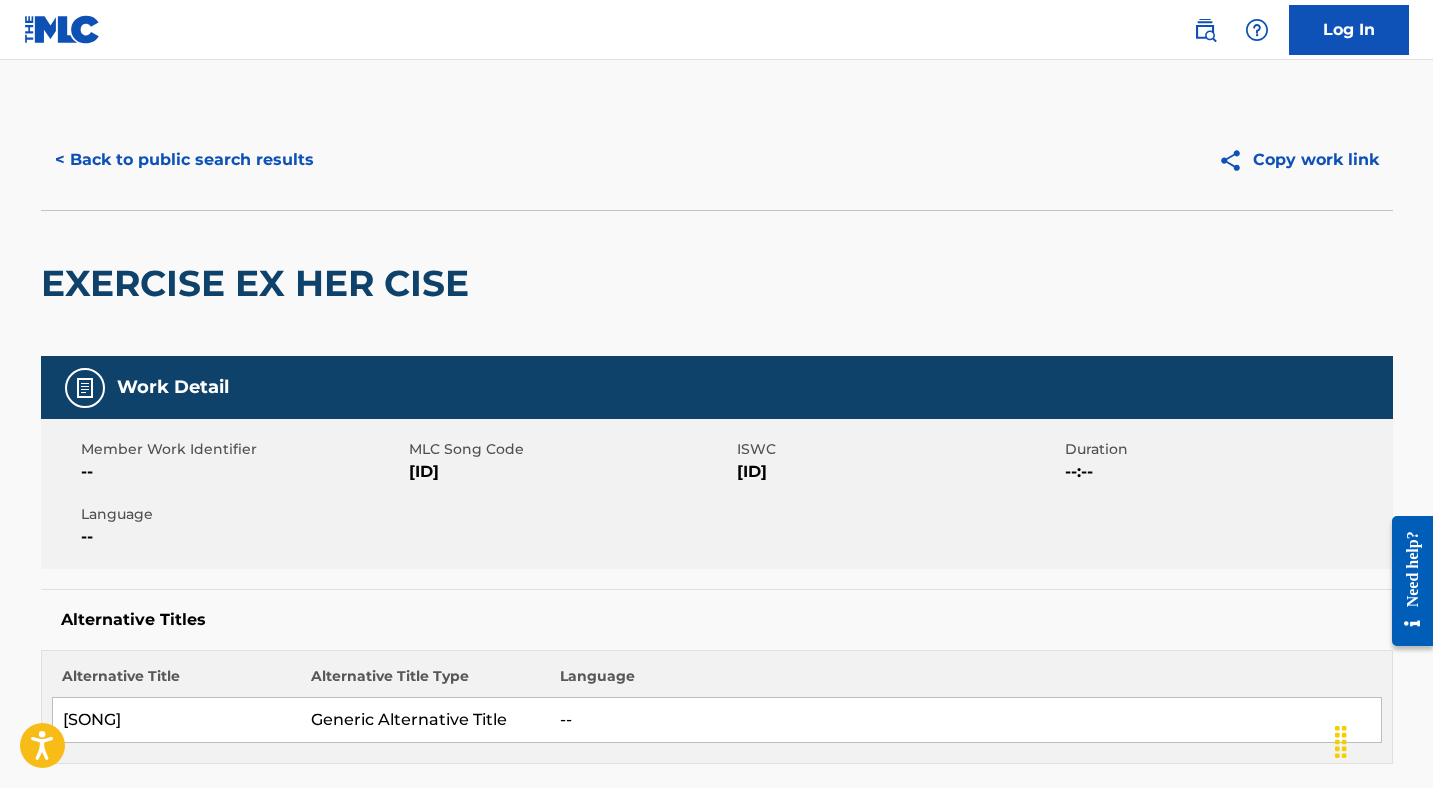click on "< Back to public search results" at bounding box center [184, 160] 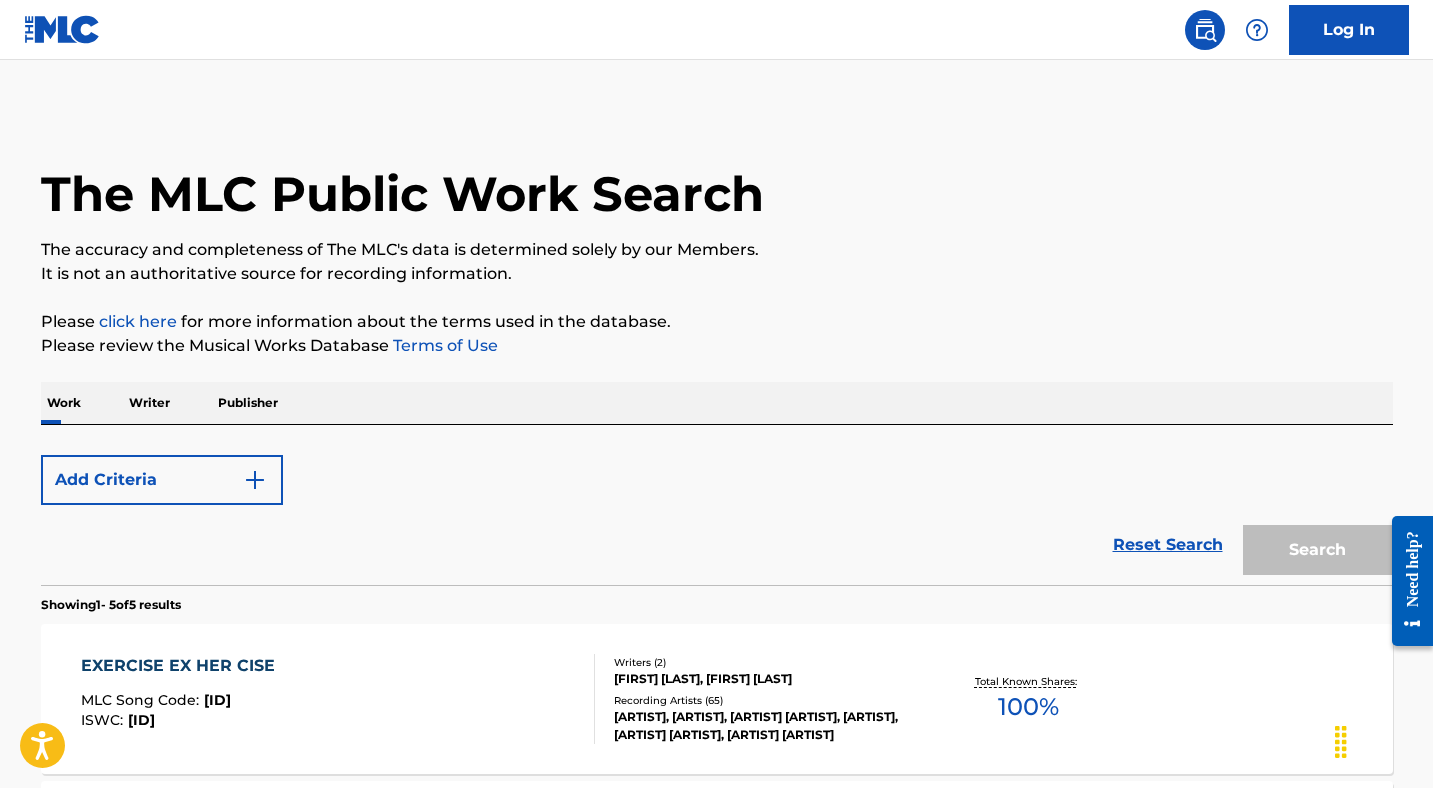 scroll, scrollTop: 279, scrollLeft: 0, axis: vertical 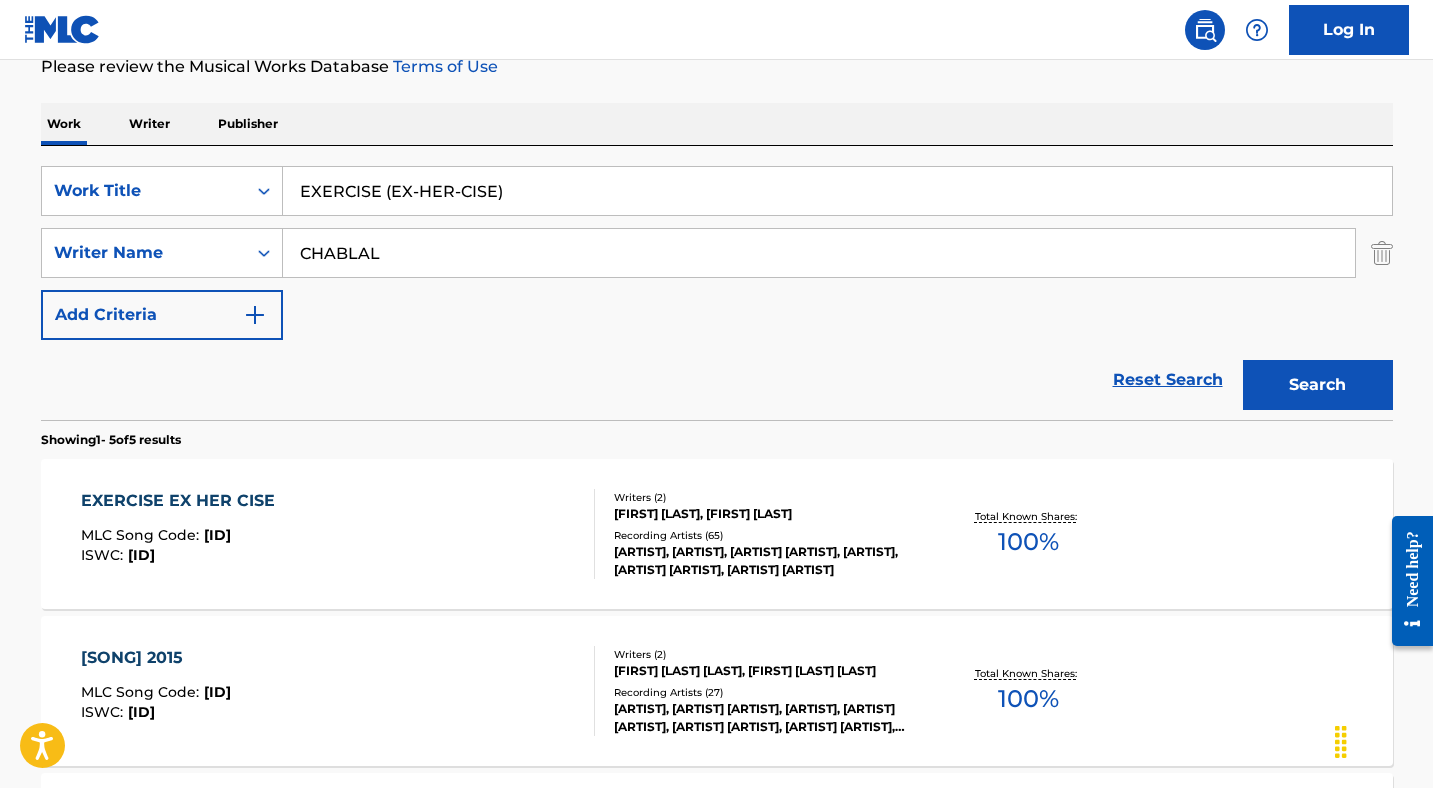 click on "EXERCISE (EX-HER-CISE)" at bounding box center (837, 191) 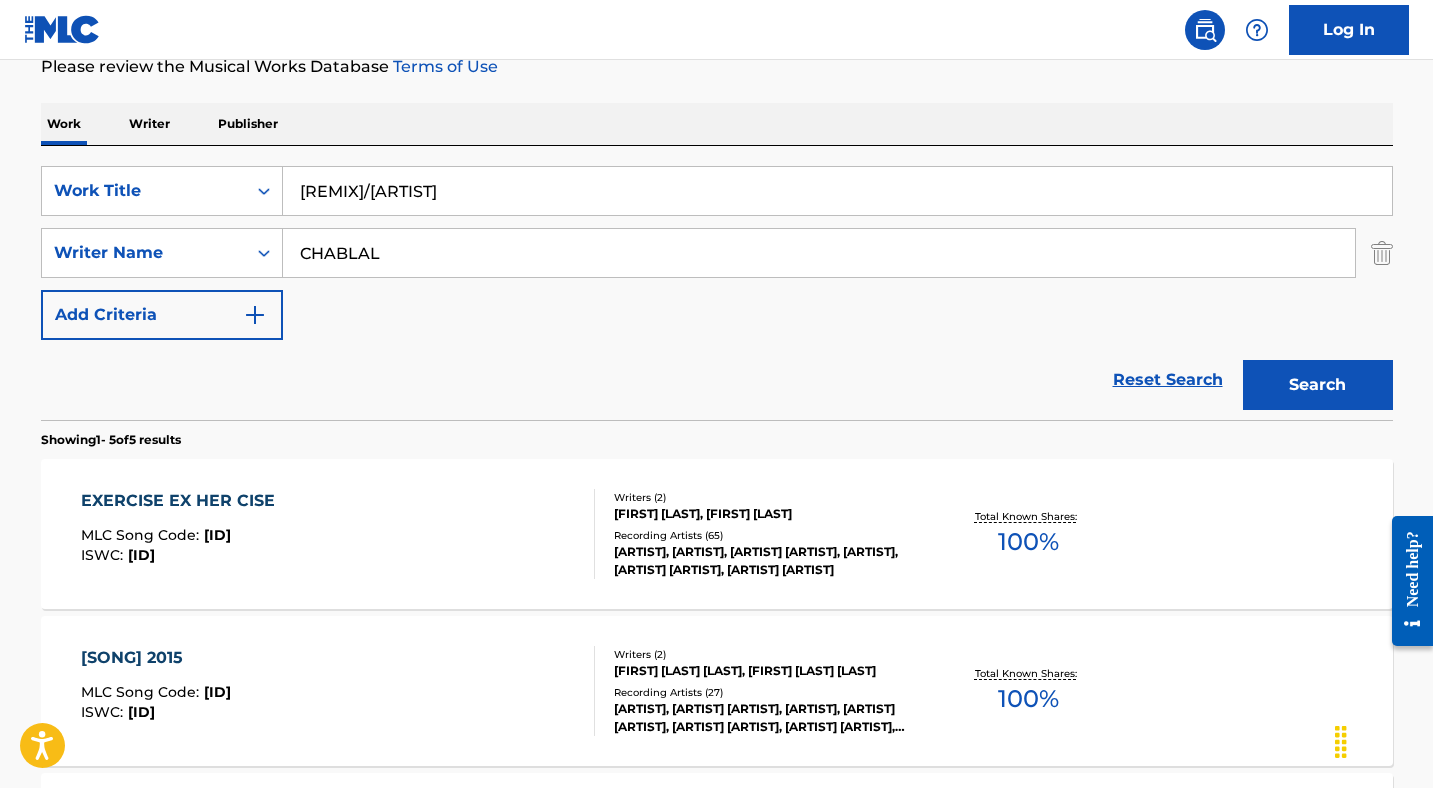 type on "[REMIX]/[ARTIST]" 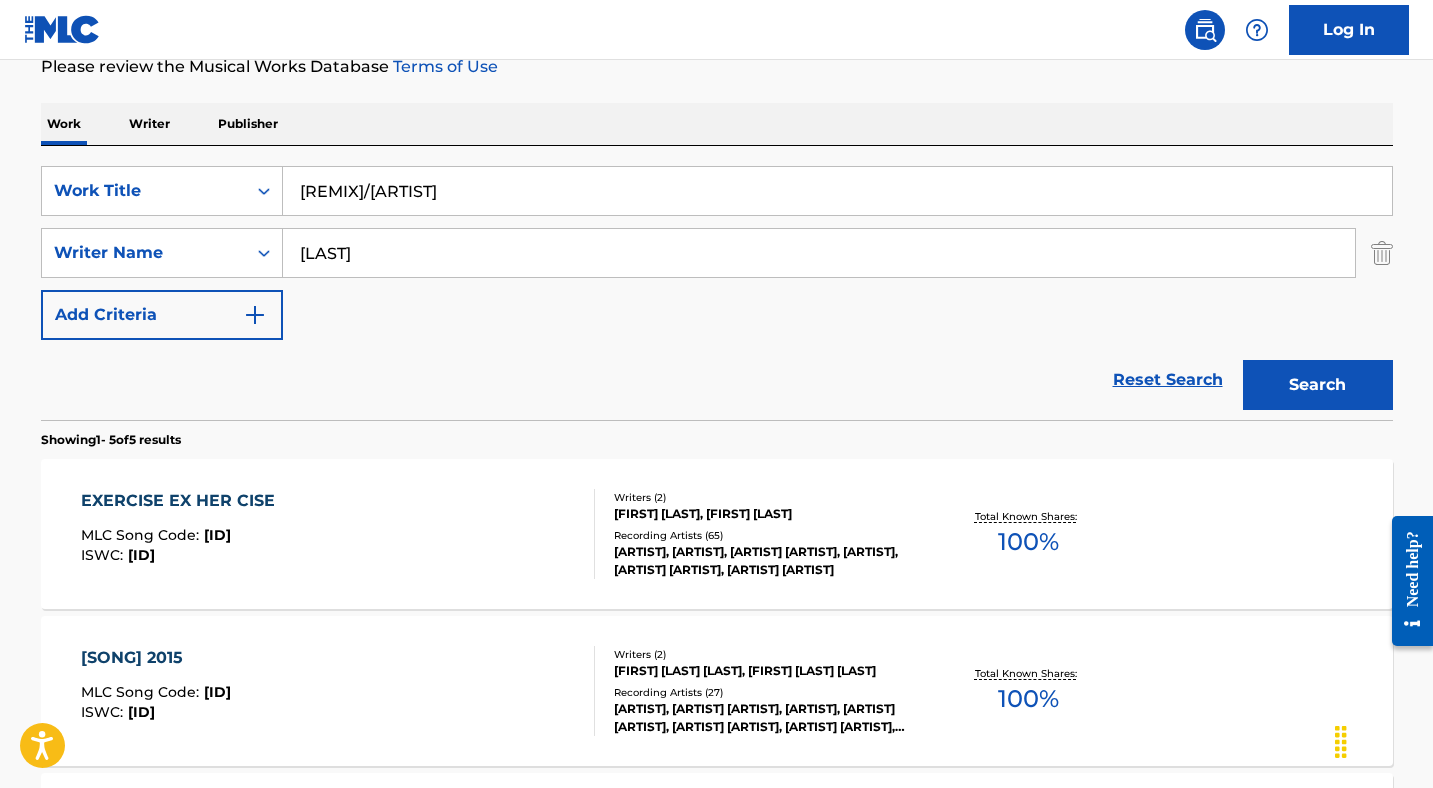 type on "[LAST]" 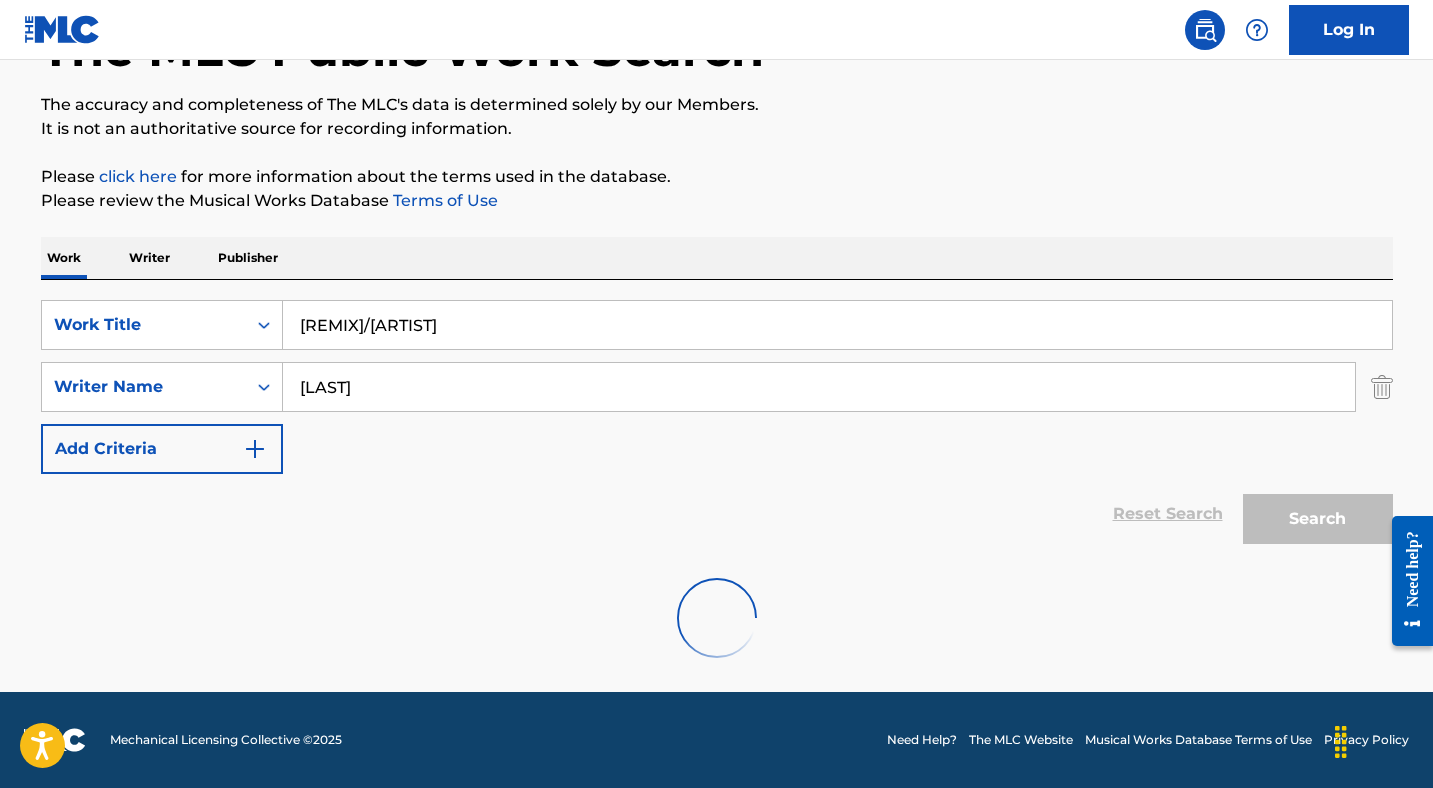 scroll, scrollTop: 279, scrollLeft: 0, axis: vertical 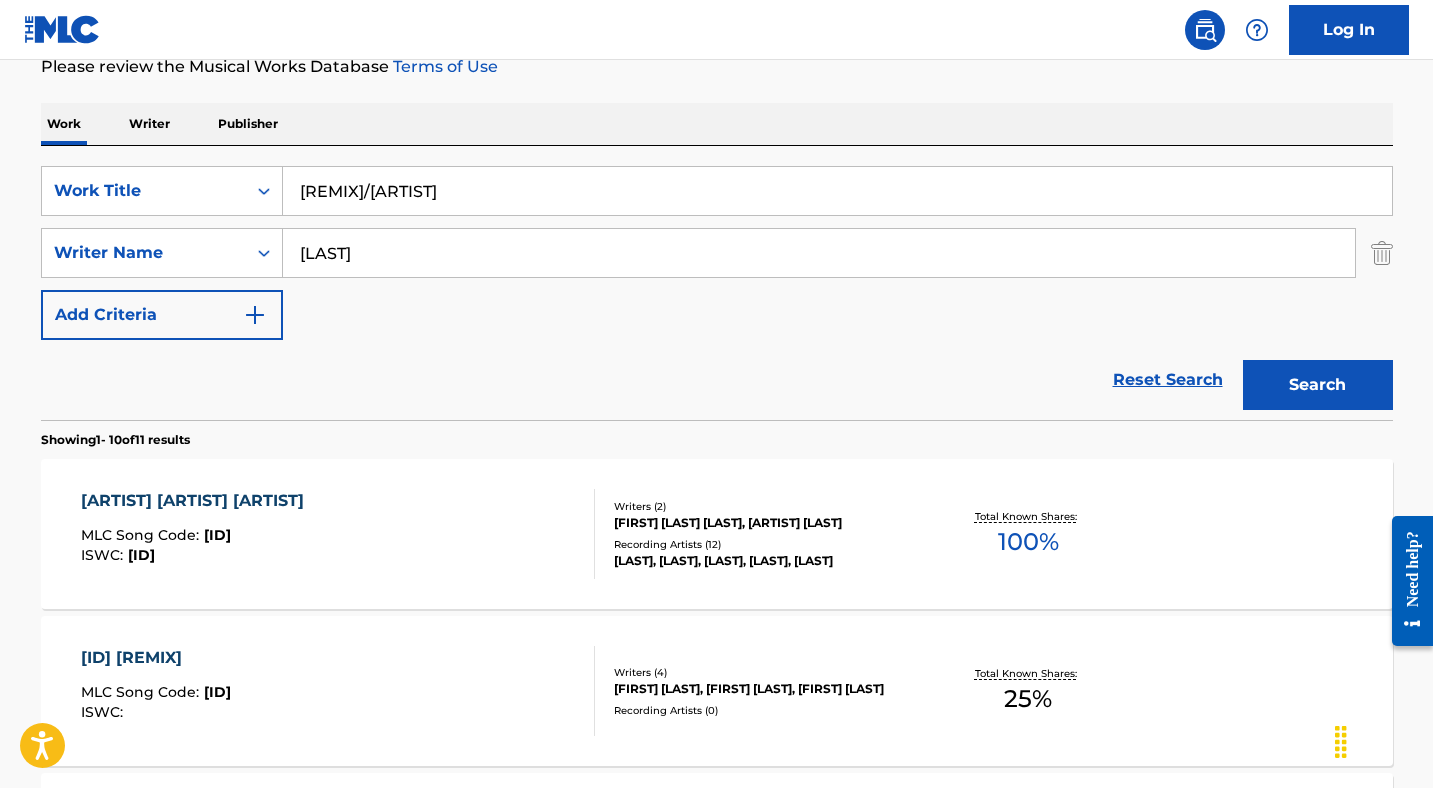 click on "[ARTIST] [ARTIST] [ARTIST] Code : [ID] ISWC : [ID]" at bounding box center [338, 534] 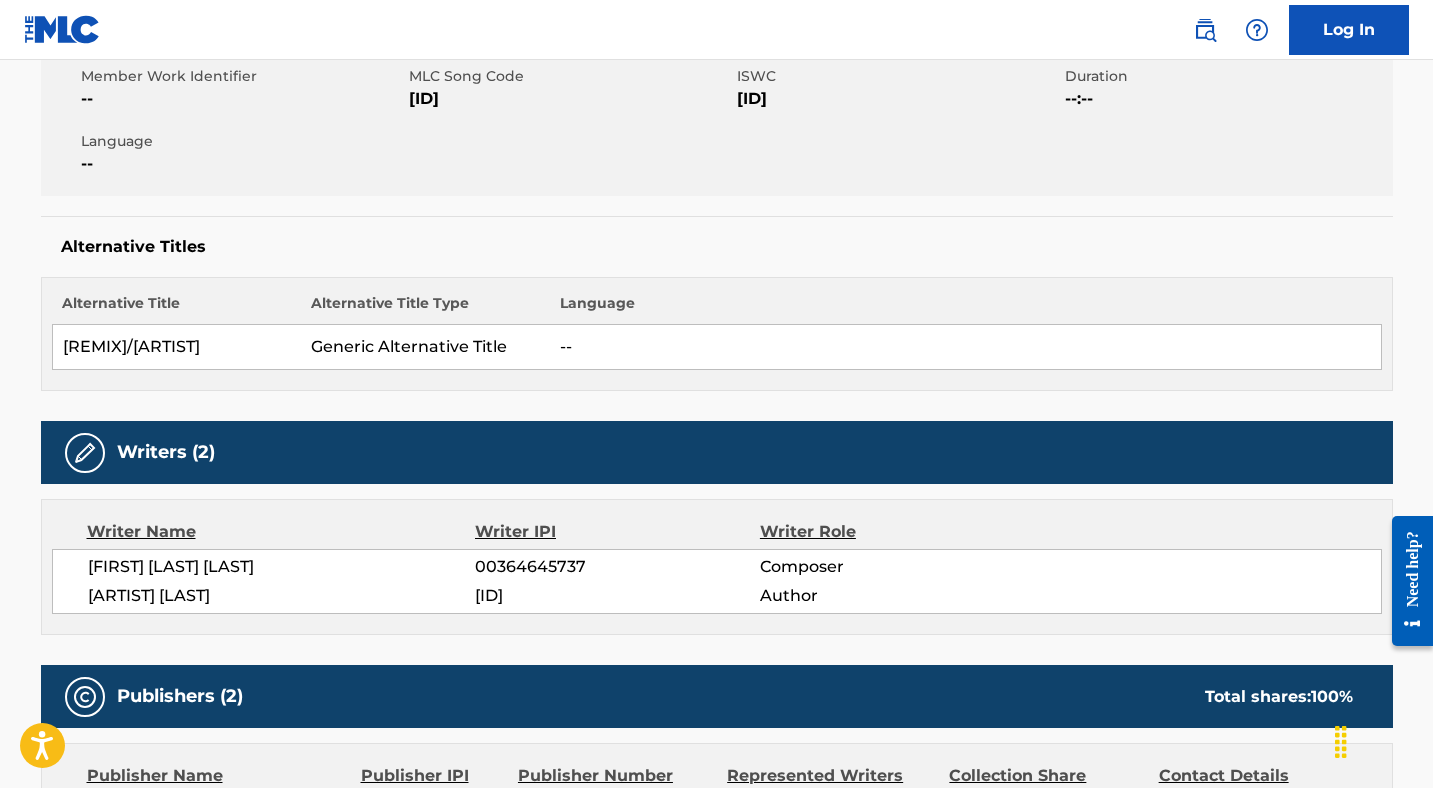 scroll, scrollTop: 231, scrollLeft: 0, axis: vertical 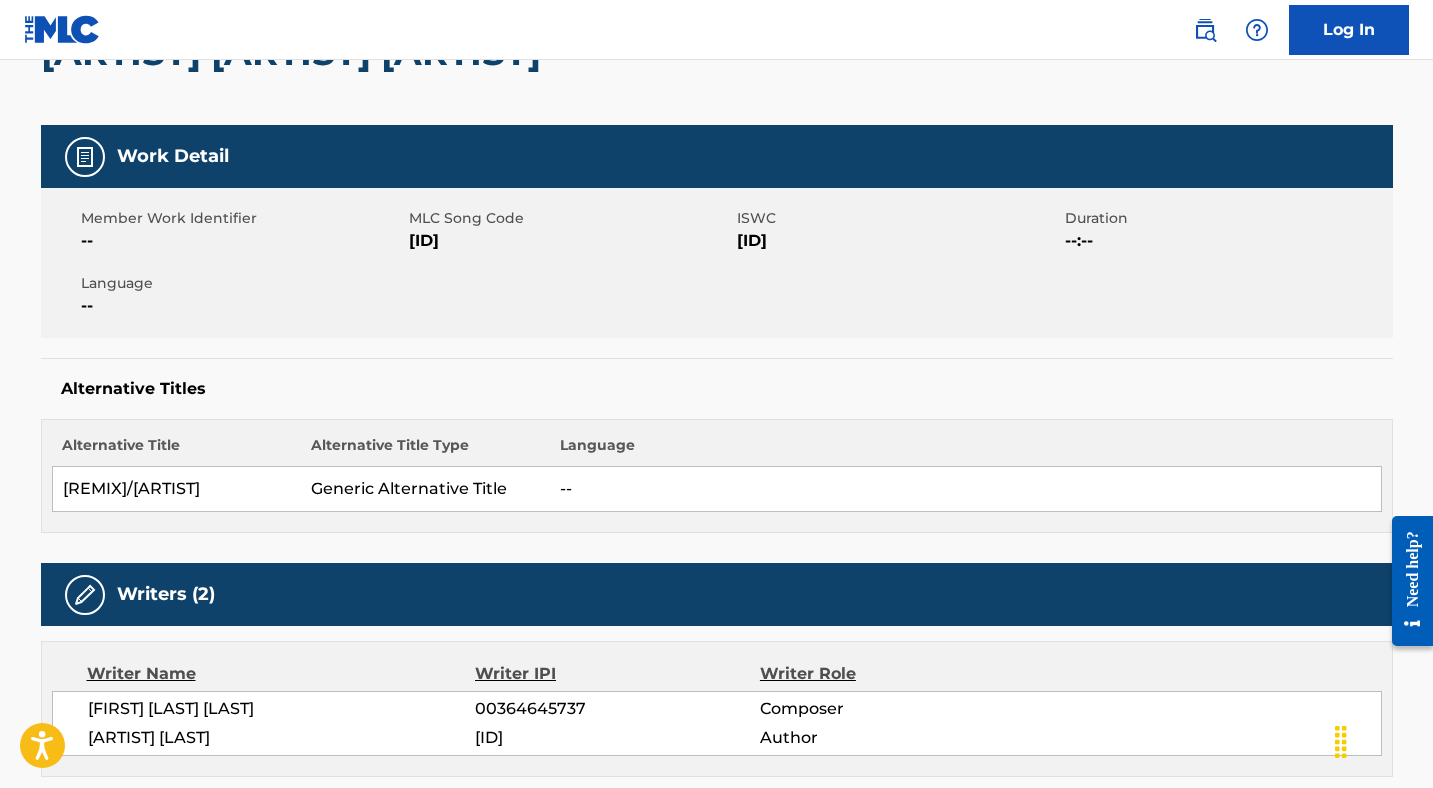 click on "[ID]" at bounding box center (570, 241) 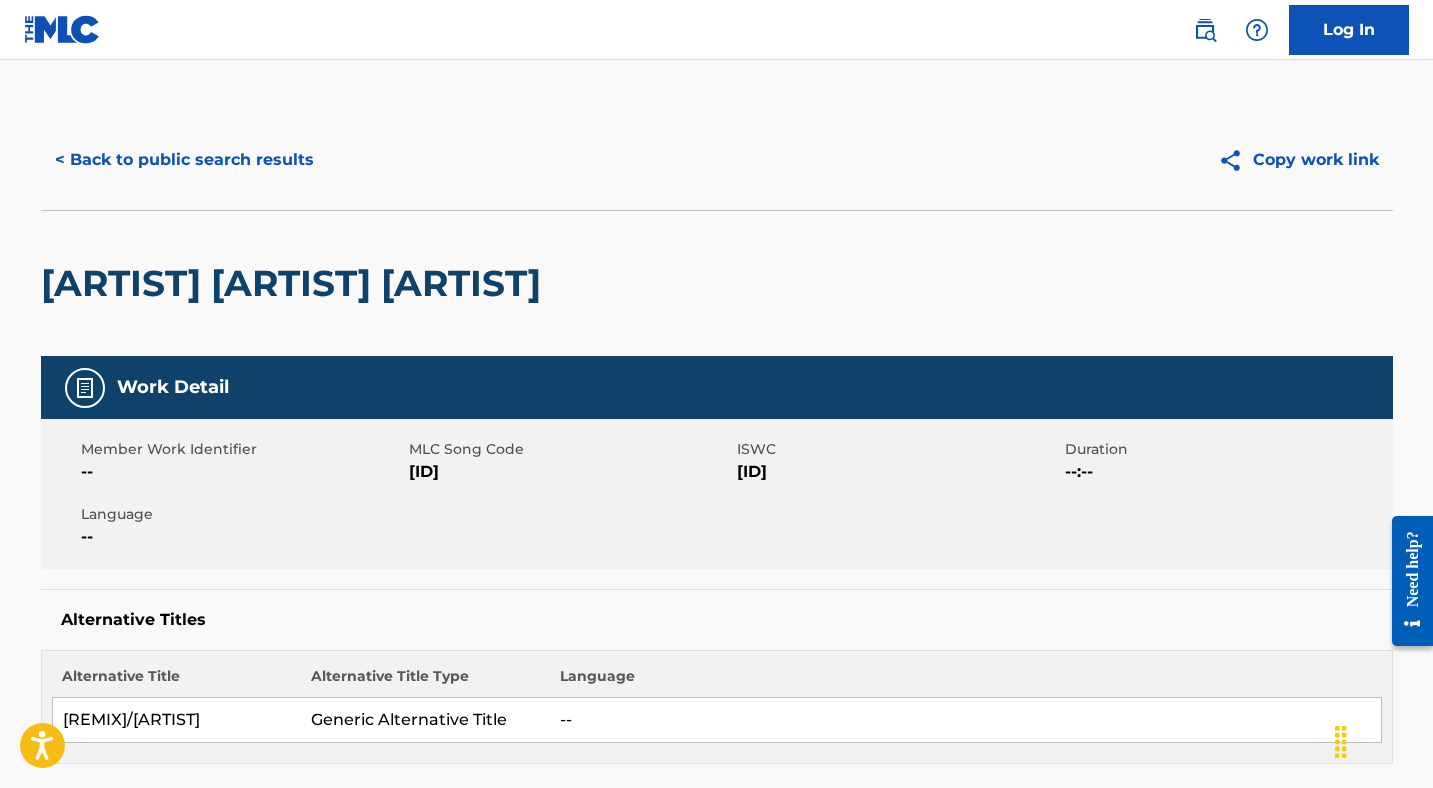 click on "< Back to public search results" at bounding box center (184, 160) 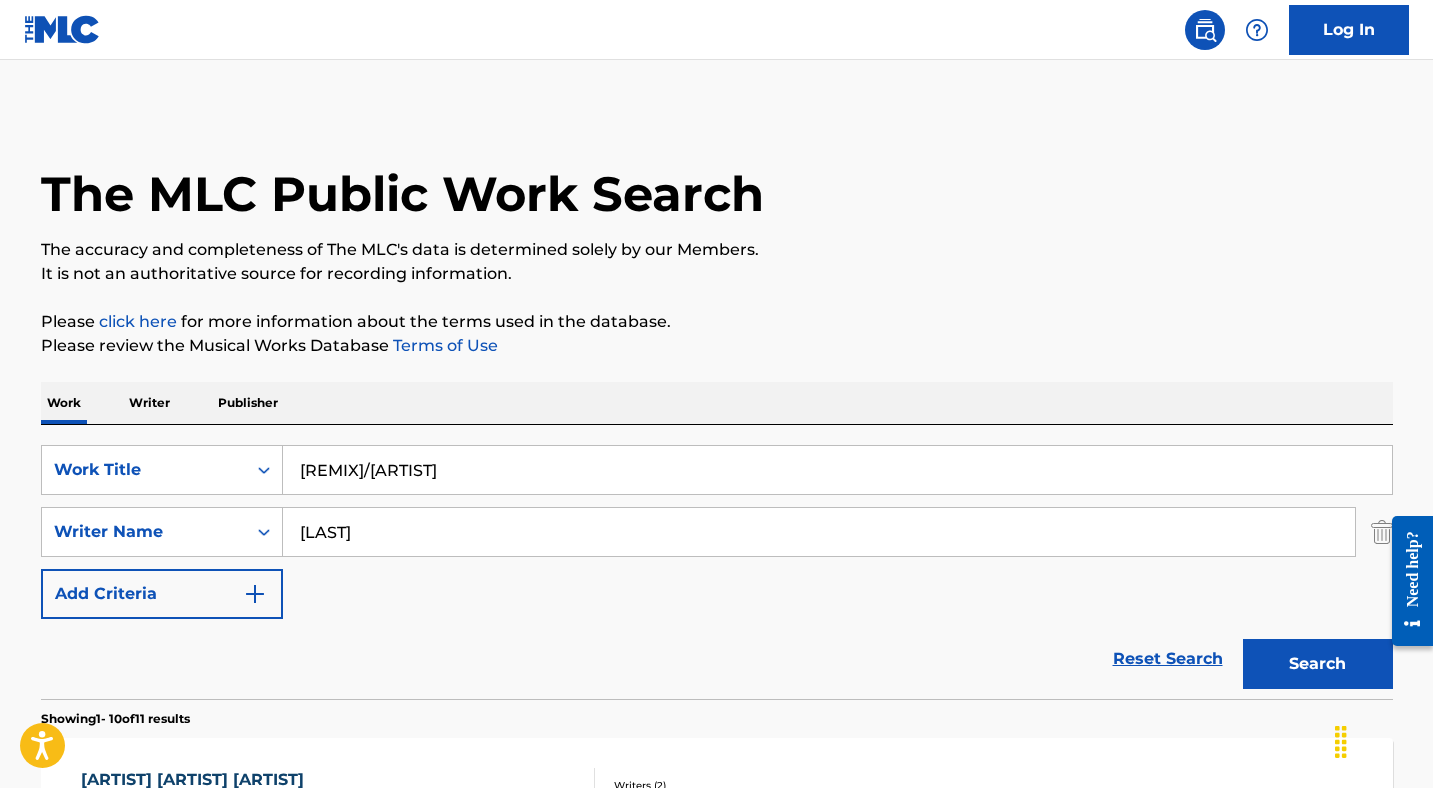 scroll, scrollTop: 279, scrollLeft: 0, axis: vertical 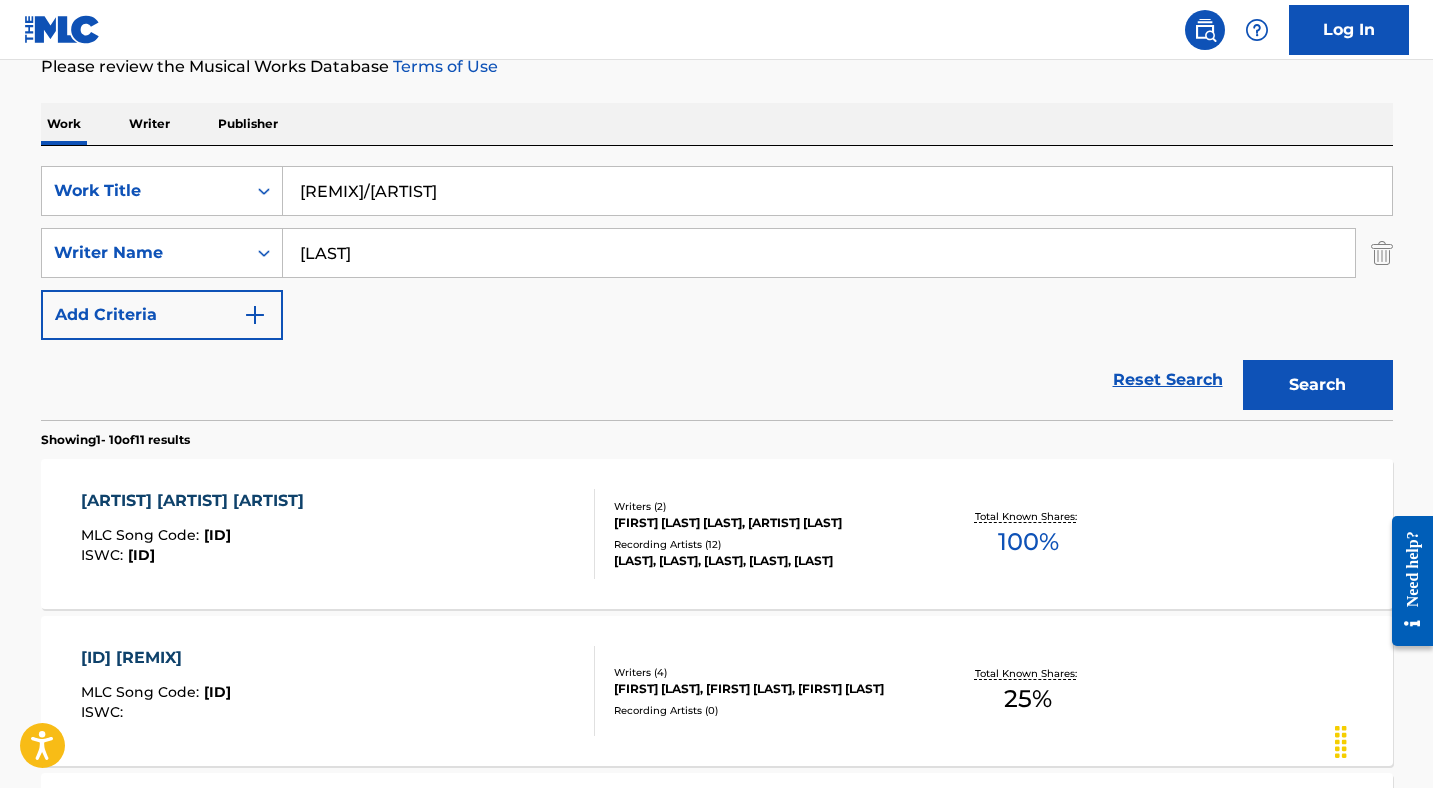 click on "[REMIX]/[ARTIST]" at bounding box center [837, 191] 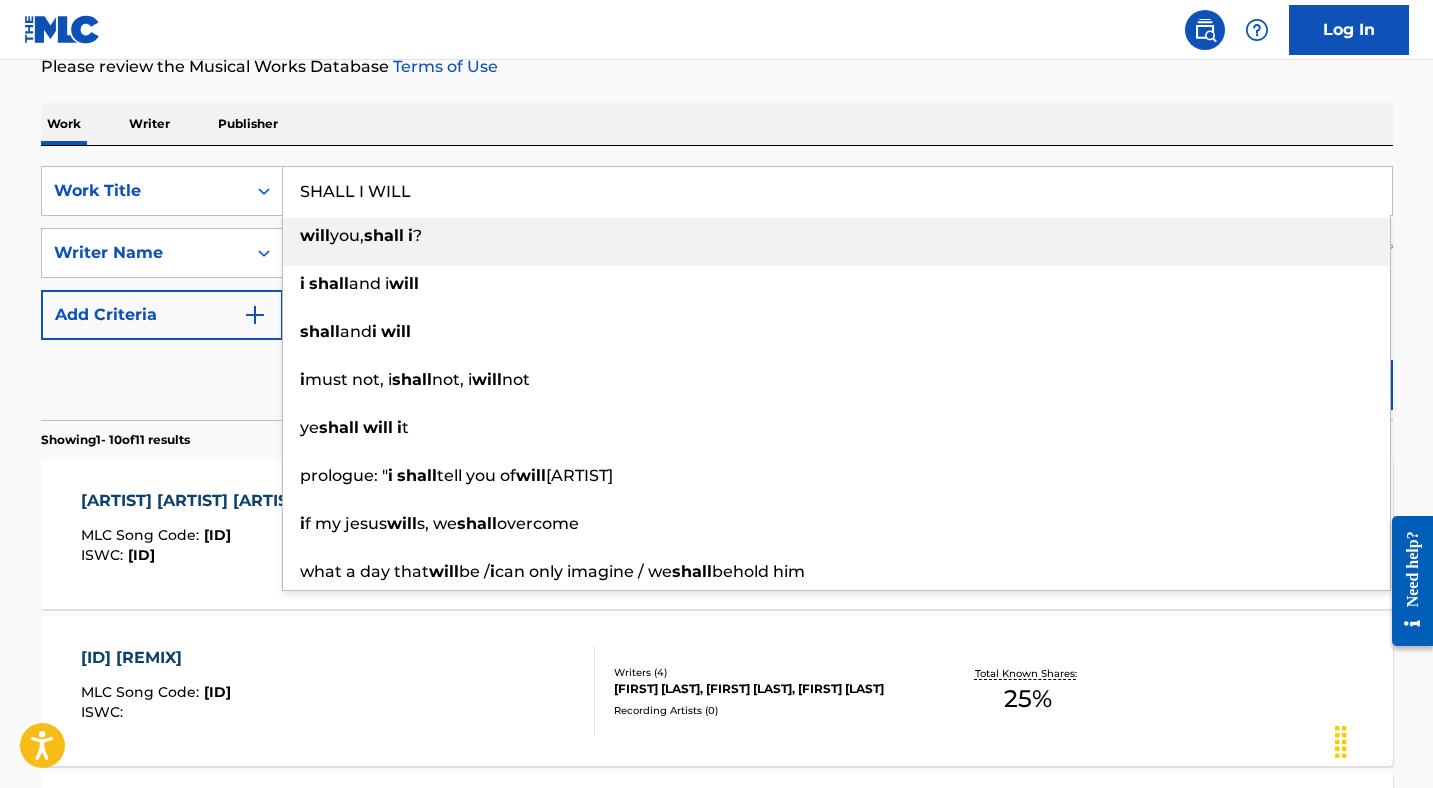 click on "will  you,  shall   i ?" at bounding box center (836, 242) 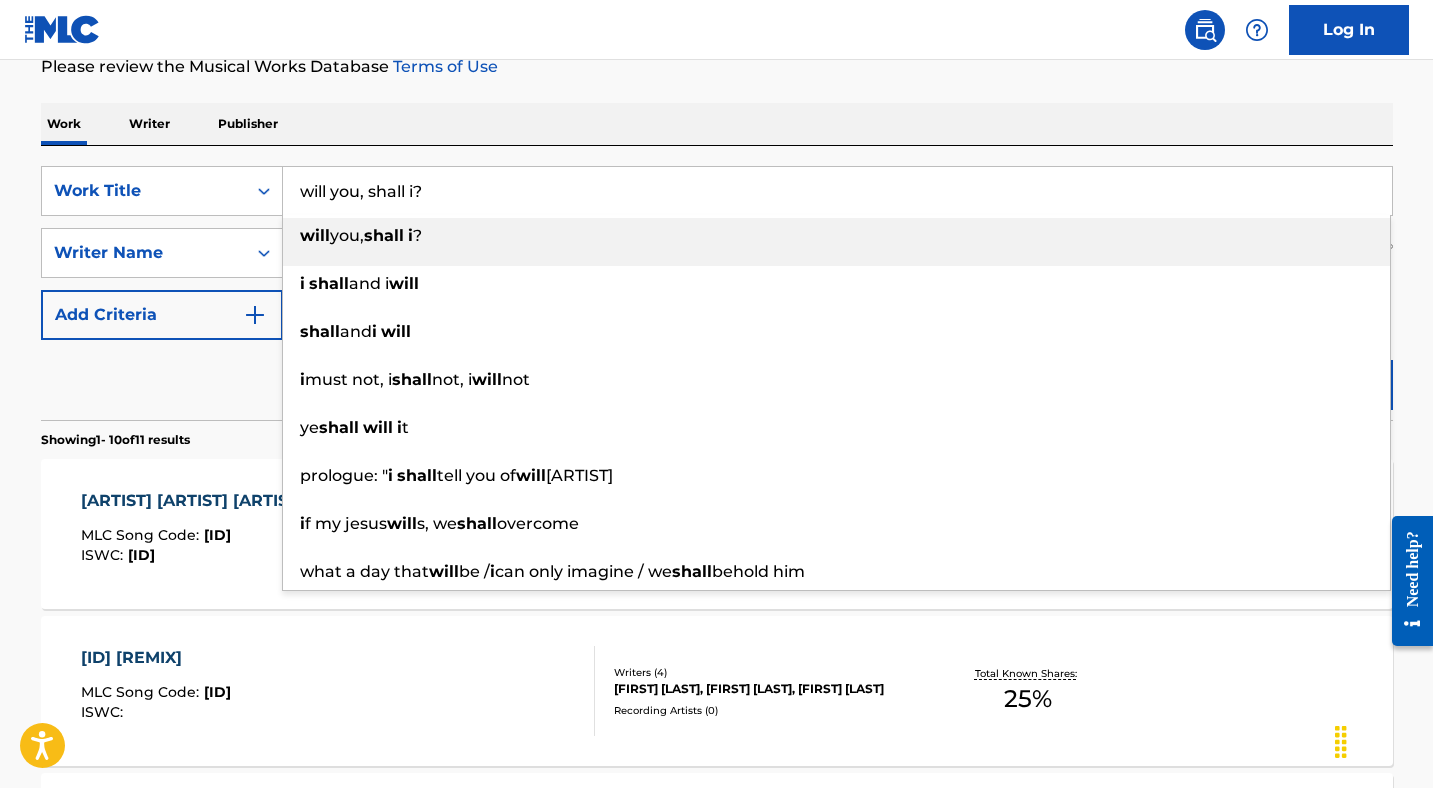 click on "[LAST]" at bounding box center (819, 253) 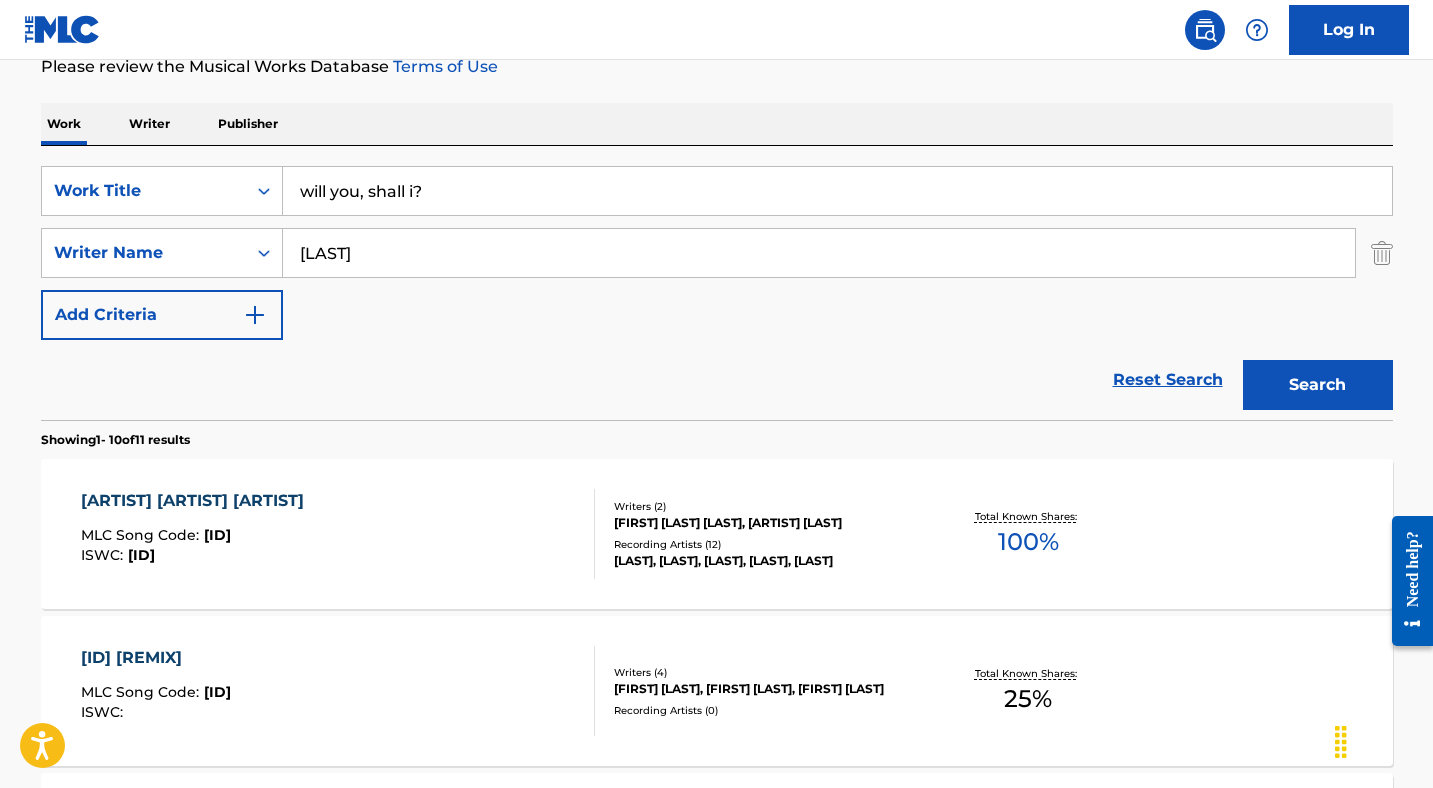 click on "will you, shall i?" at bounding box center [837, 191] 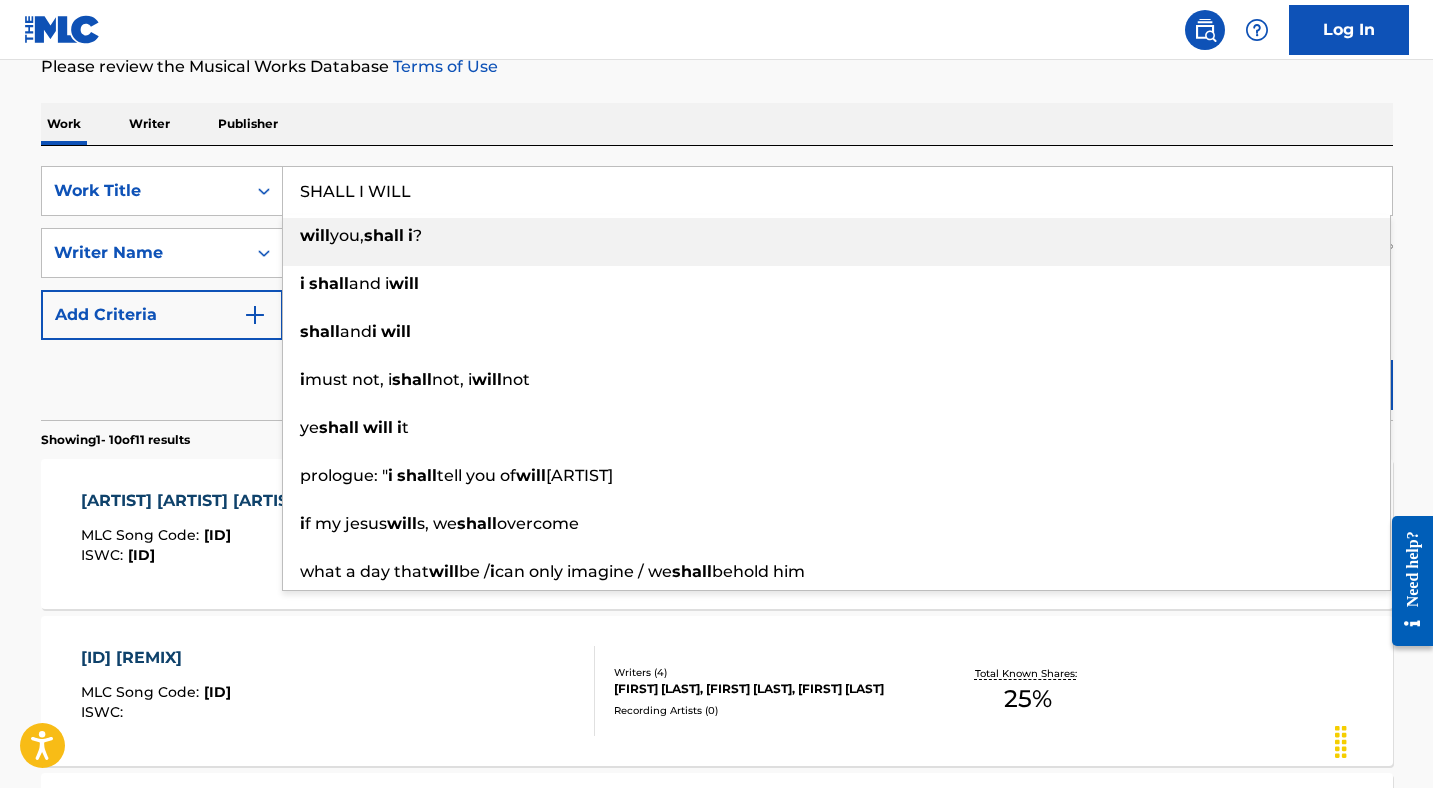 type on "SHALL I WILL" 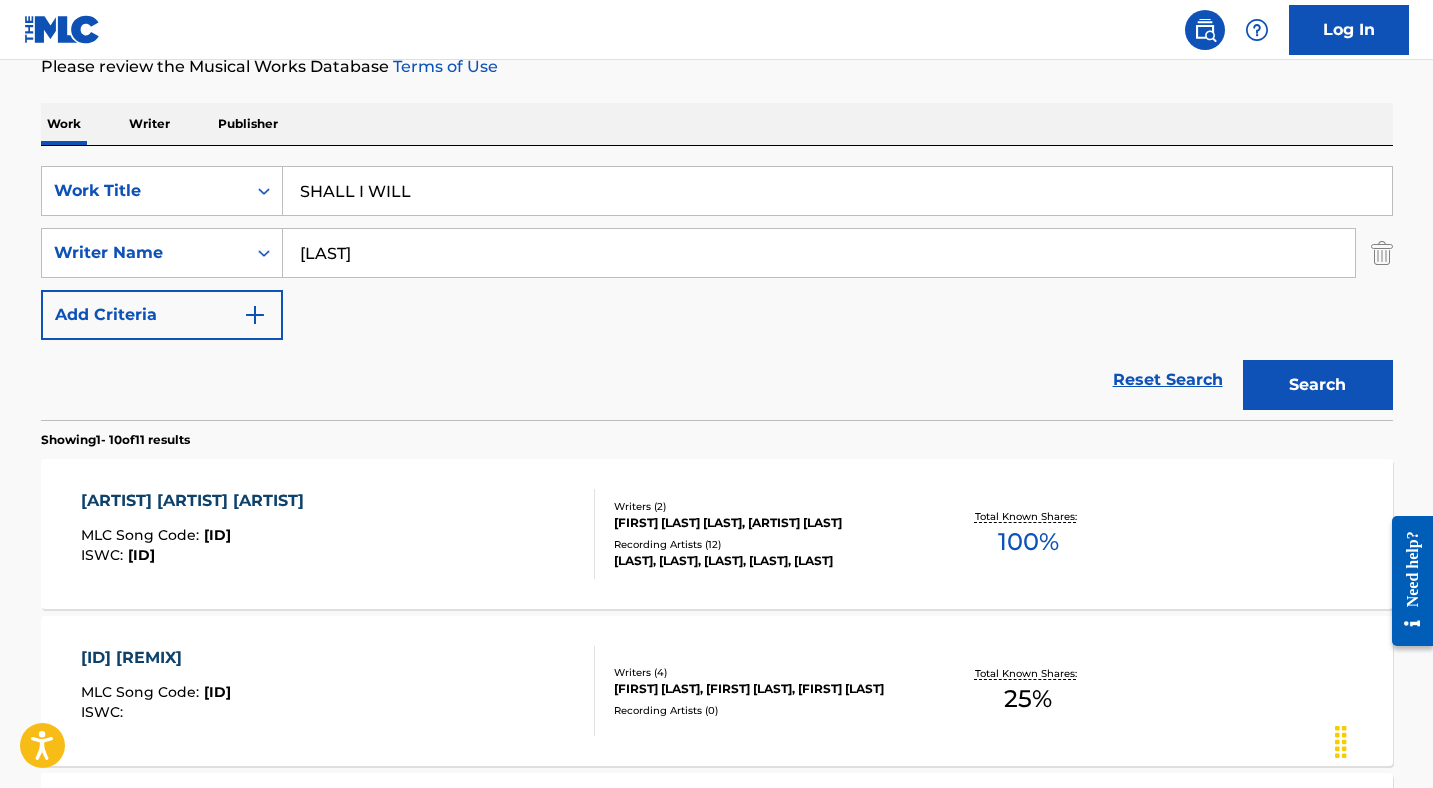 click on "[LAST]" at bounding box center [819, 253] 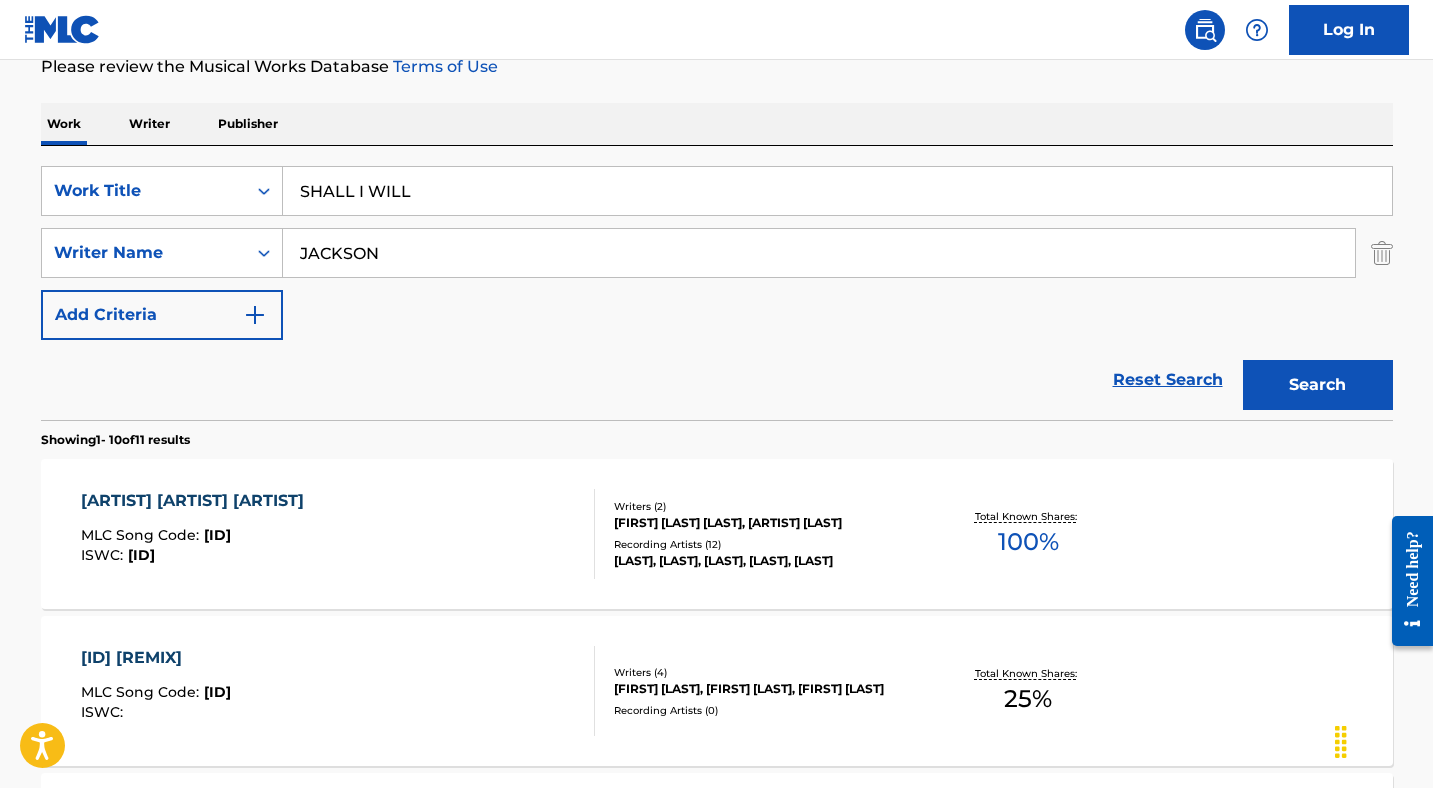 type on "JACKSON" 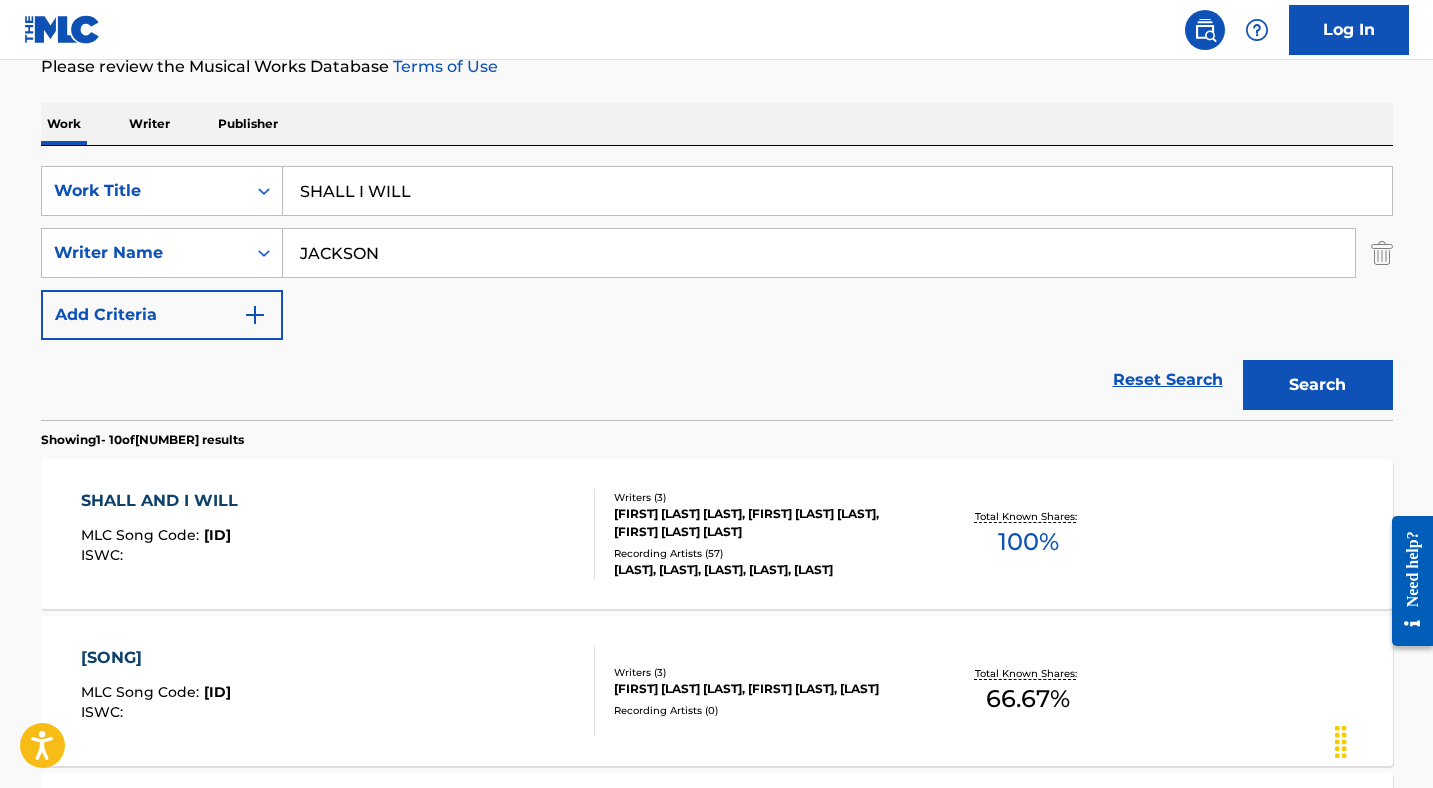 scroll, scrollTop: 327, scrollLeft: 0, axis: vertical 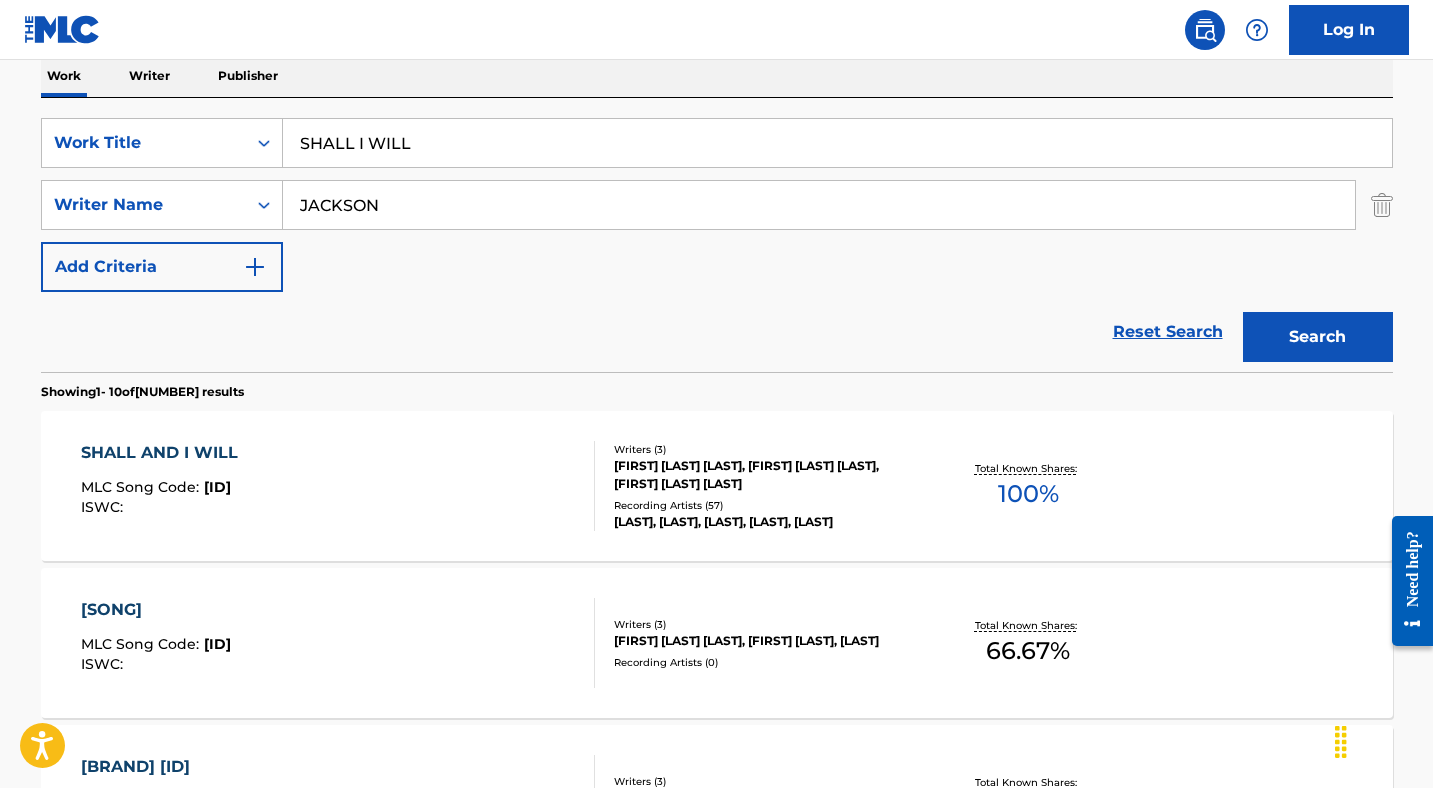 click on "SHALL AND I WILL" at bounding box center [164, 453] 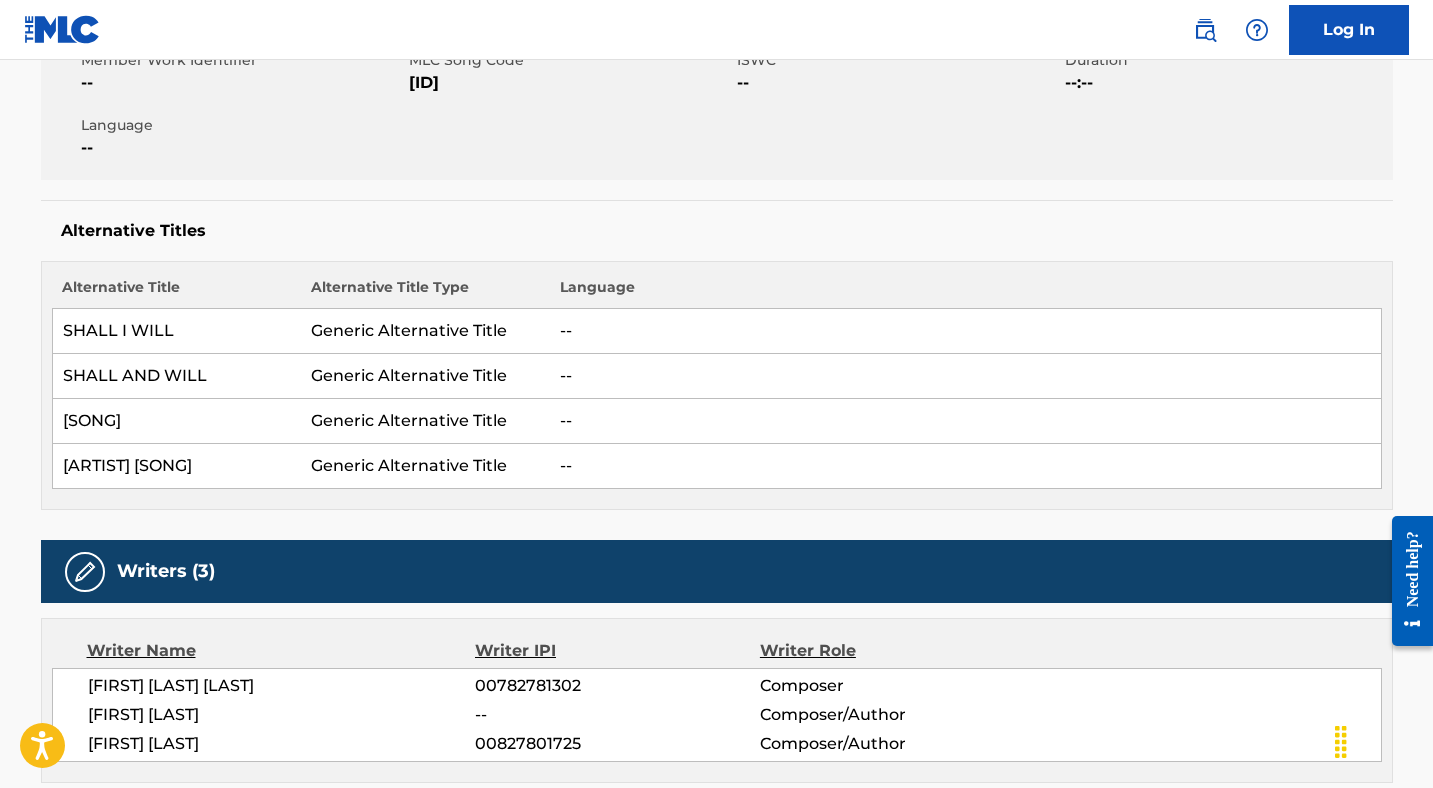 scroll, scrollTop: 0, scrollLeft: 0, axis: both 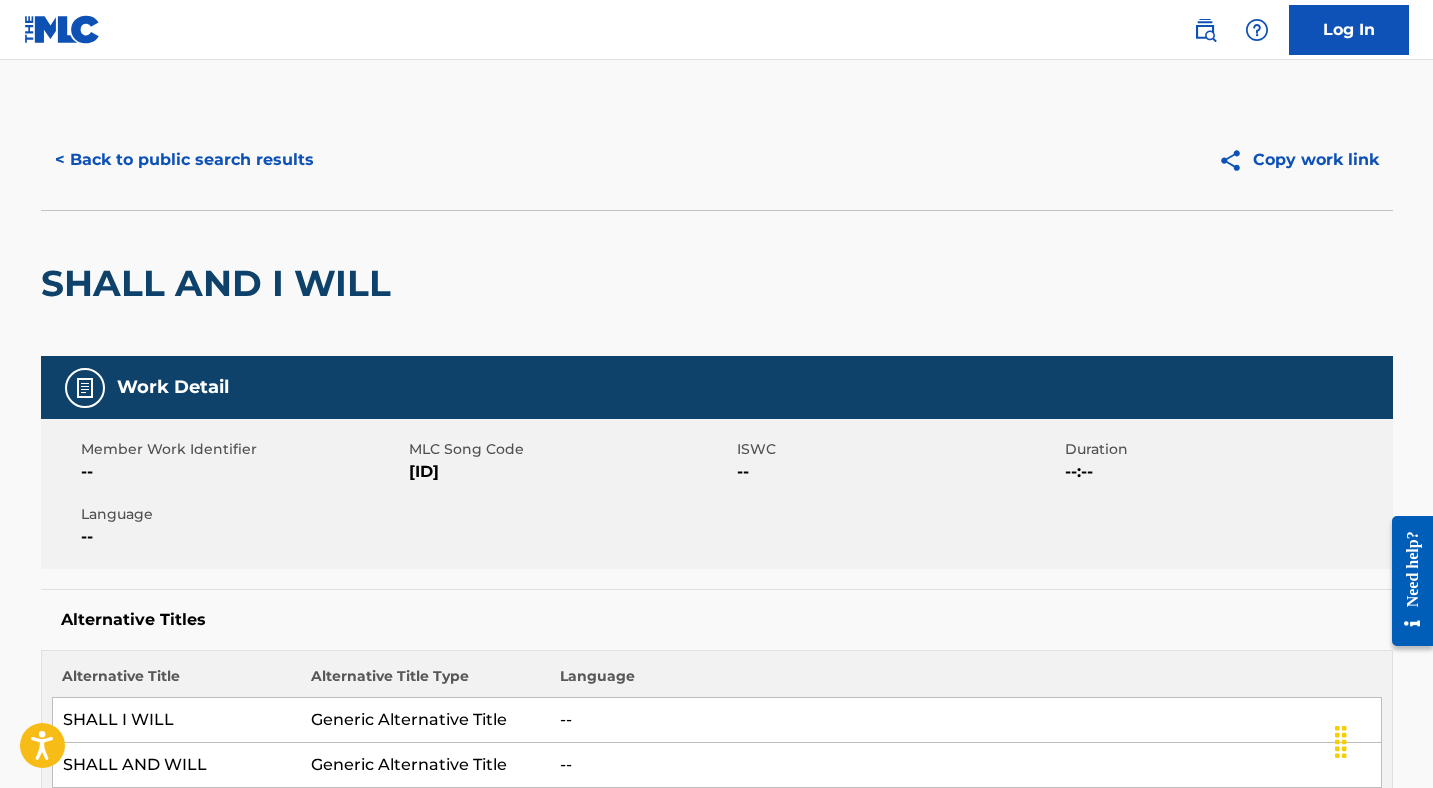 click on "[ID]" at bounding box center [570, 472] 